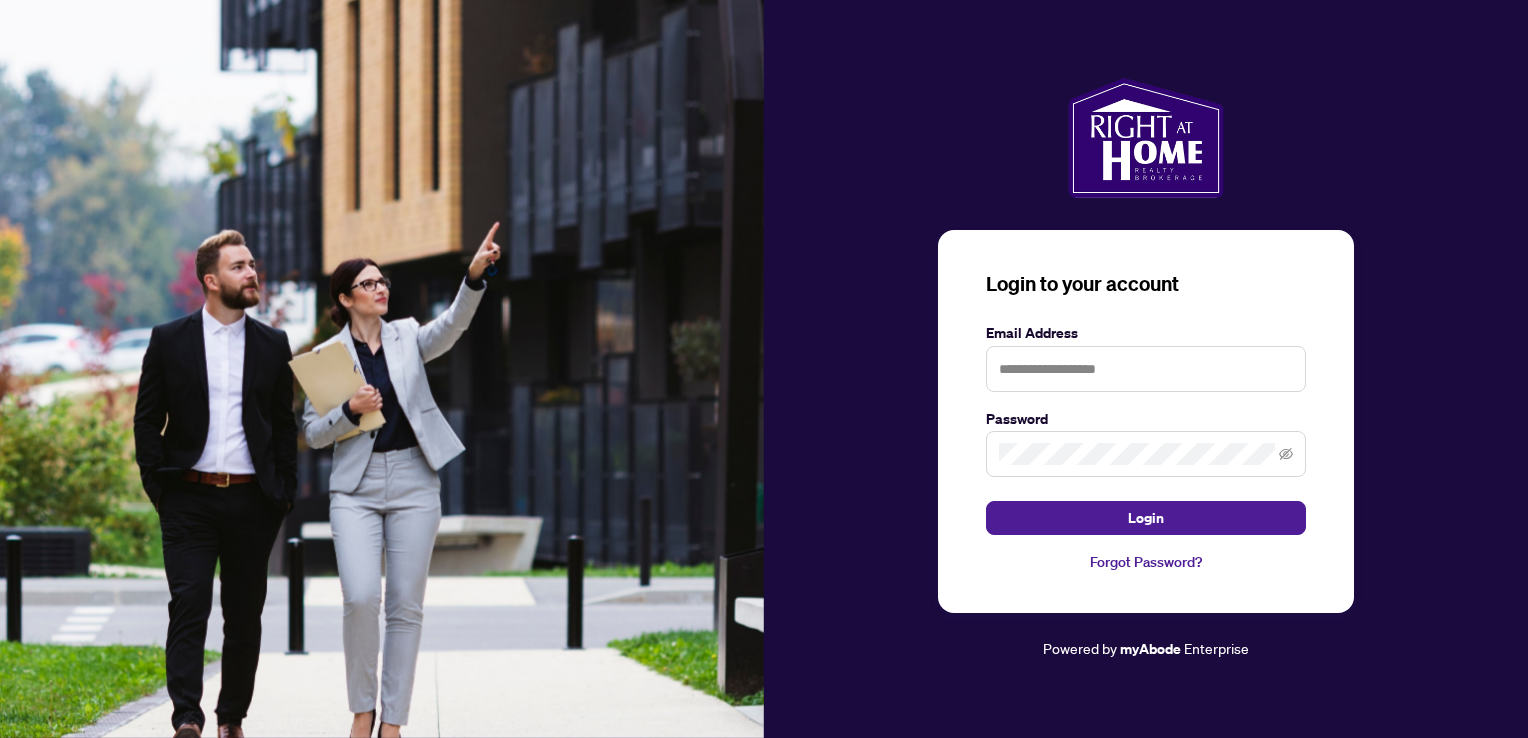 scroll, scrollTop: 0, scrollLeft: 0, axis: both 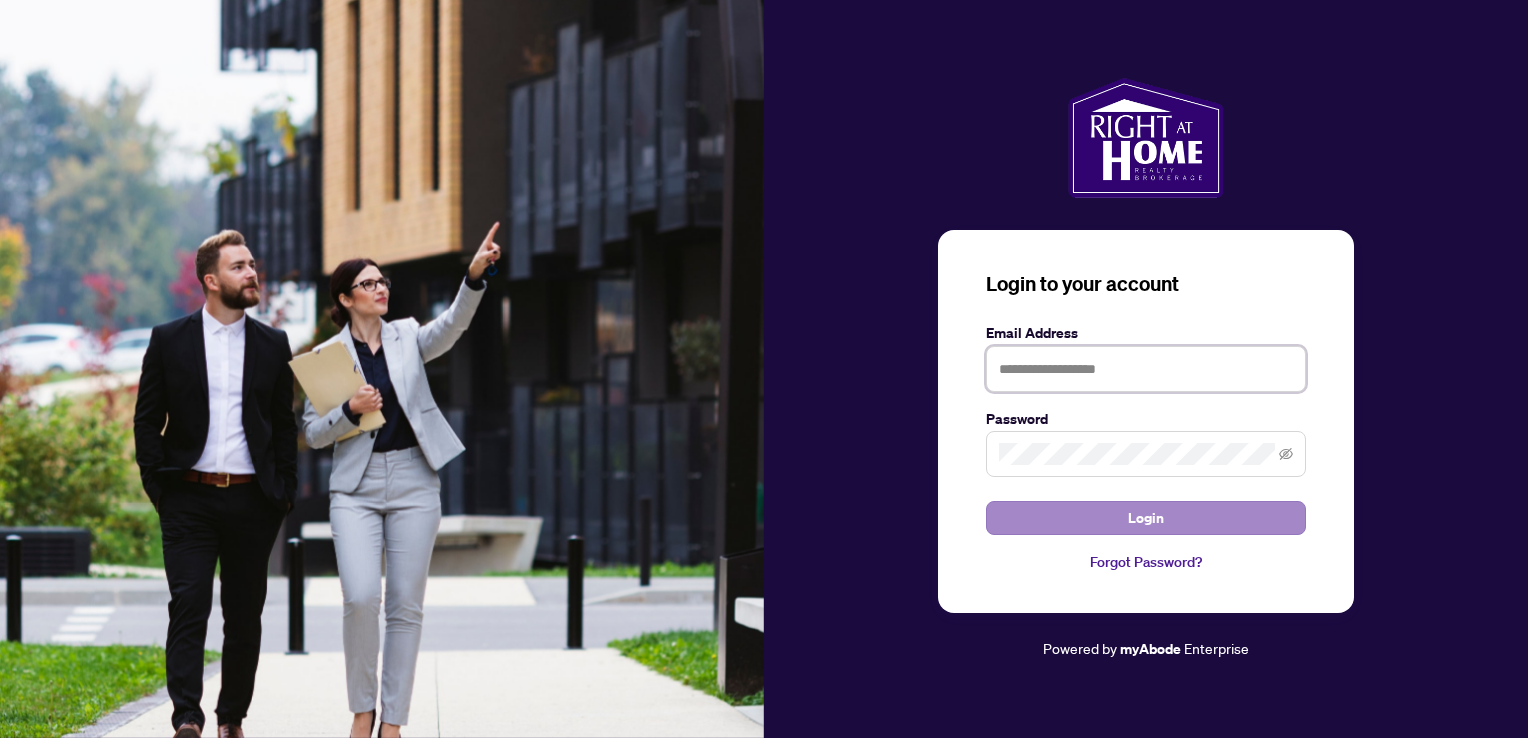 type on "**********" 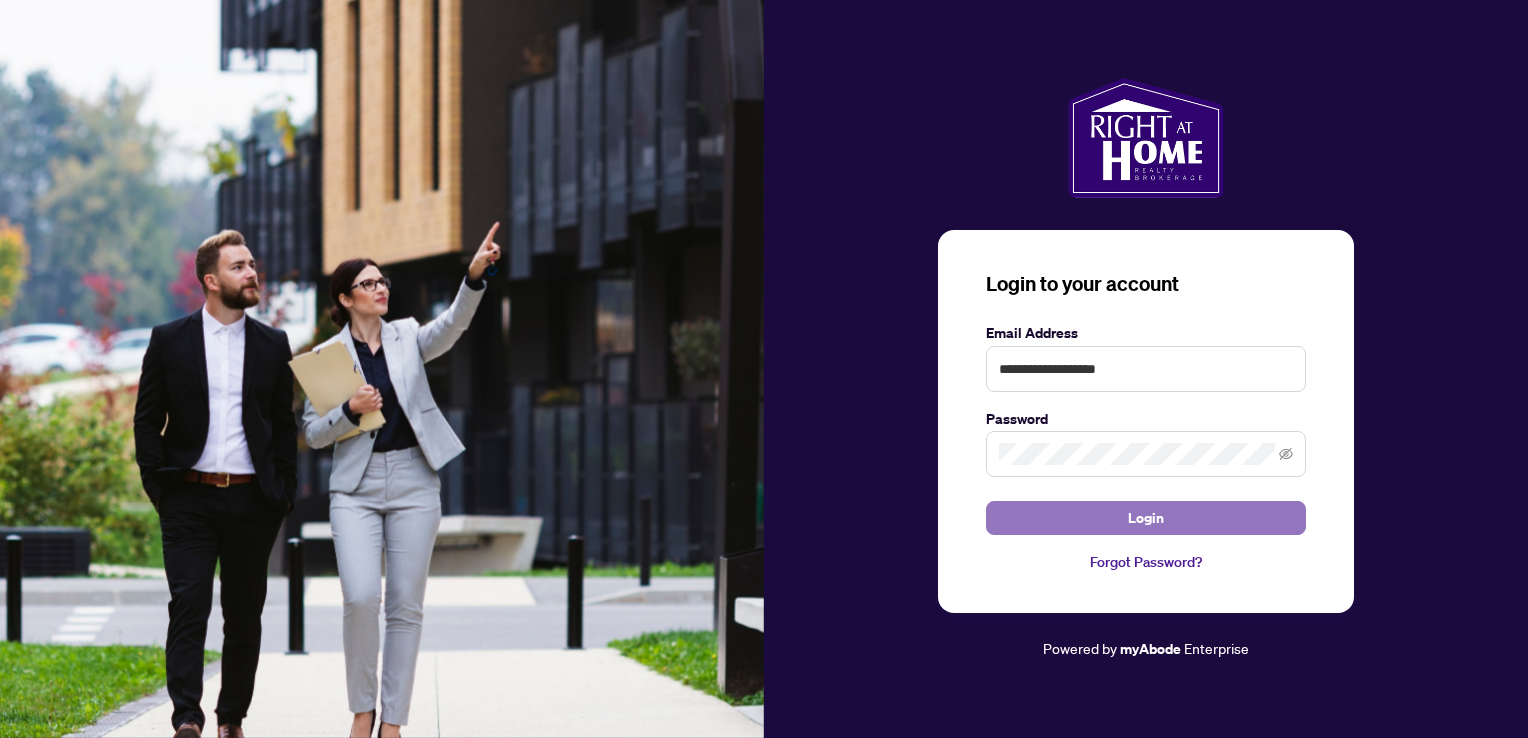 click on "Login" at bounding box center [1146, 518] 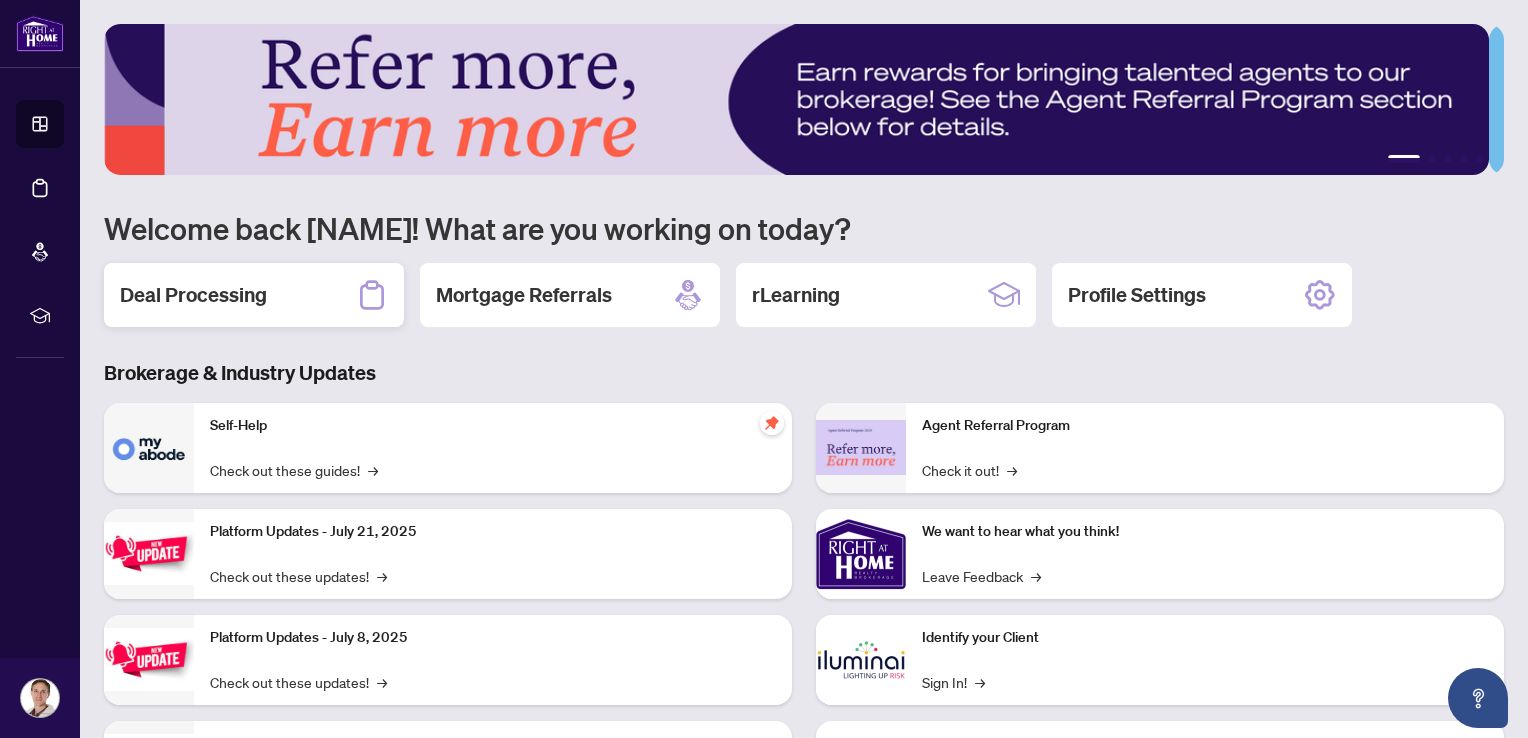 click on "Deal Processing" at bounding box center (193, 295) 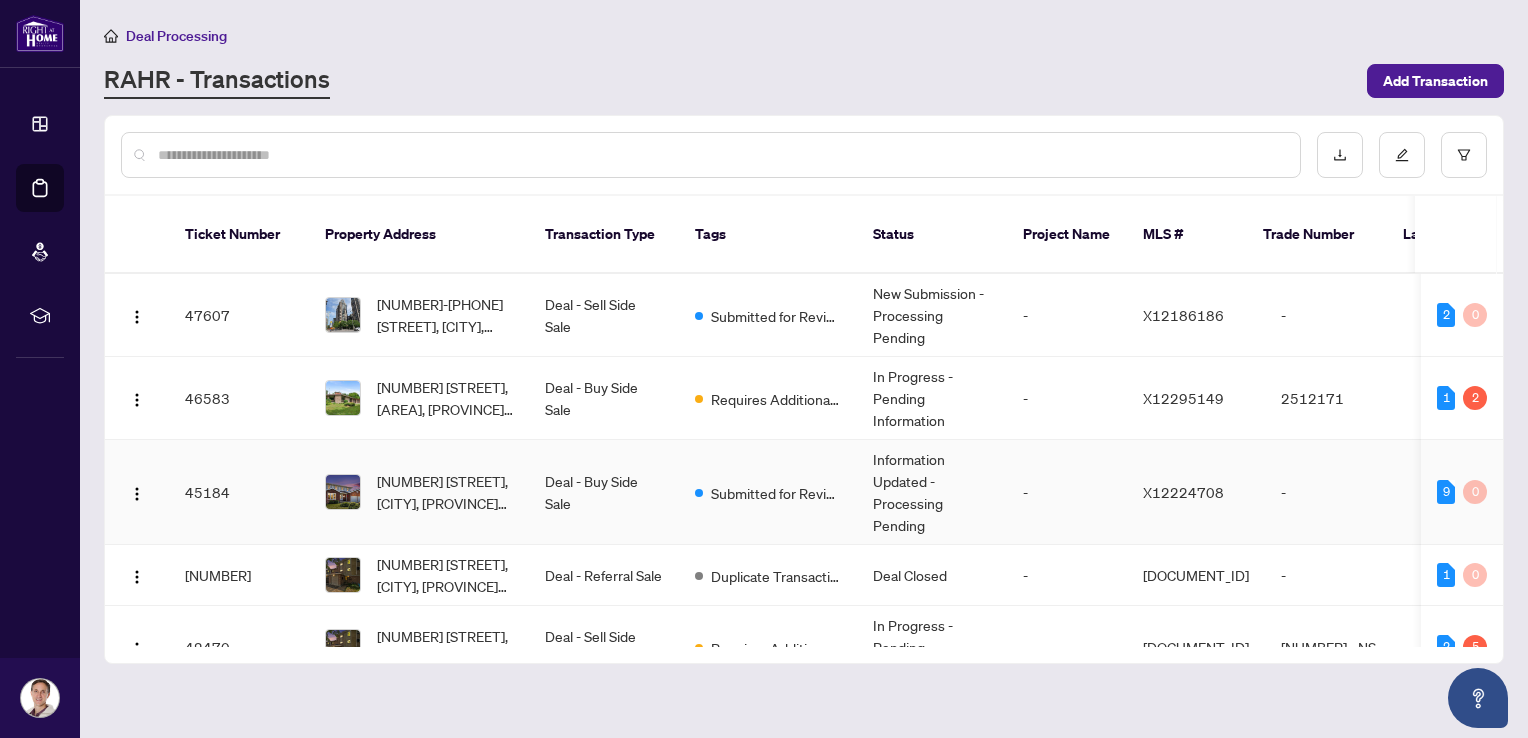 click on "Information Updated - Processing Pending" at bounding box center [932, 492] 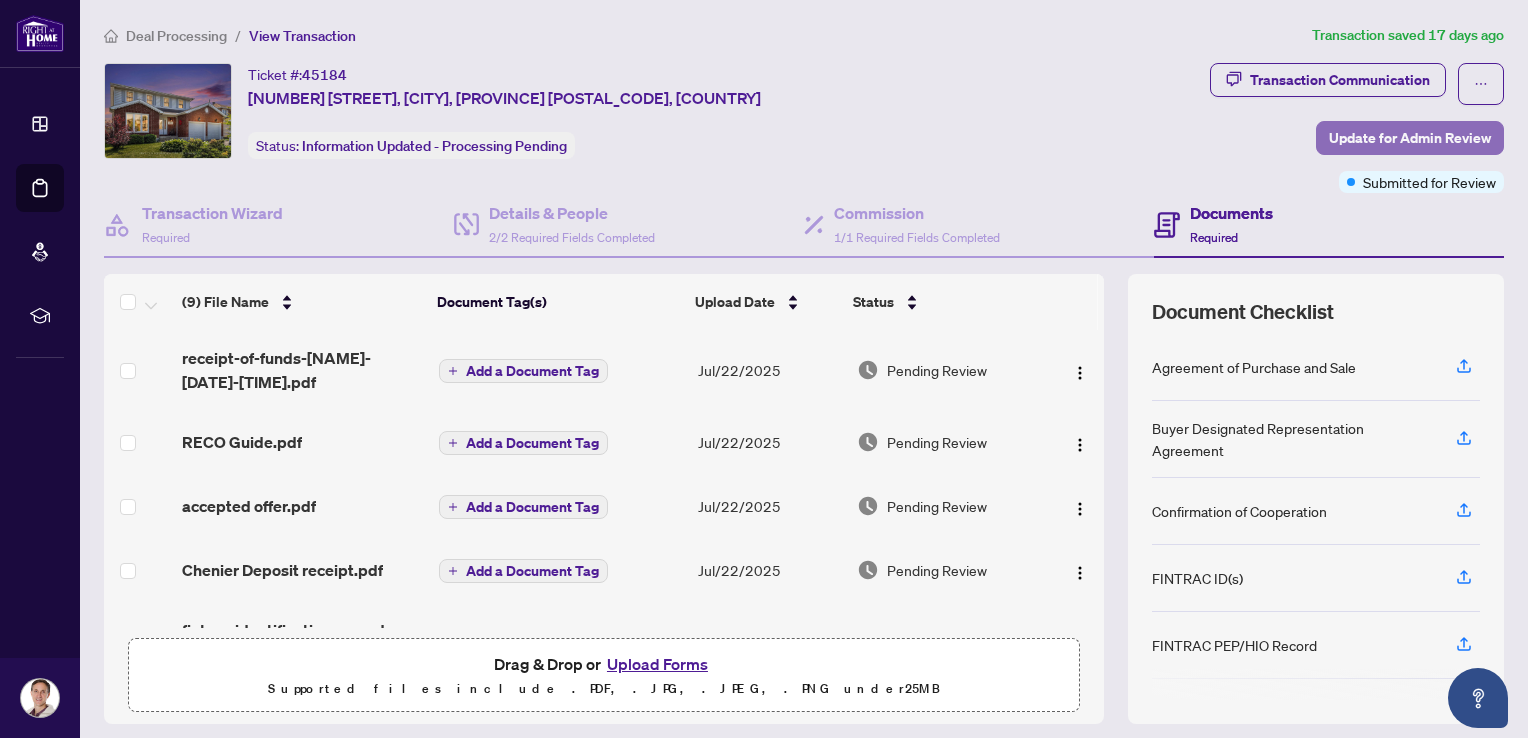 click on "Update for Admin Review" at bounding box center [1410, 138] 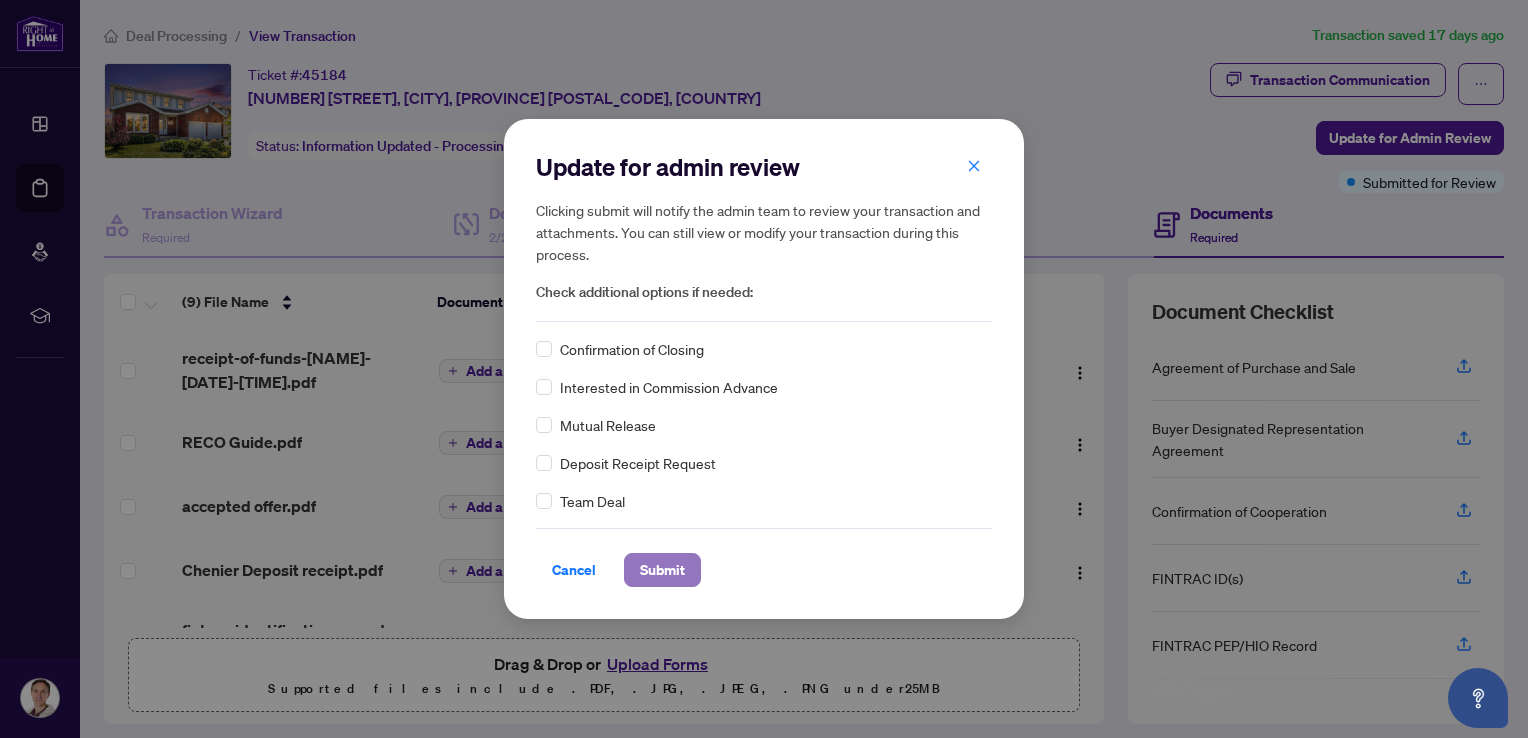 click on "Submit" at bounding box center (662, 570) 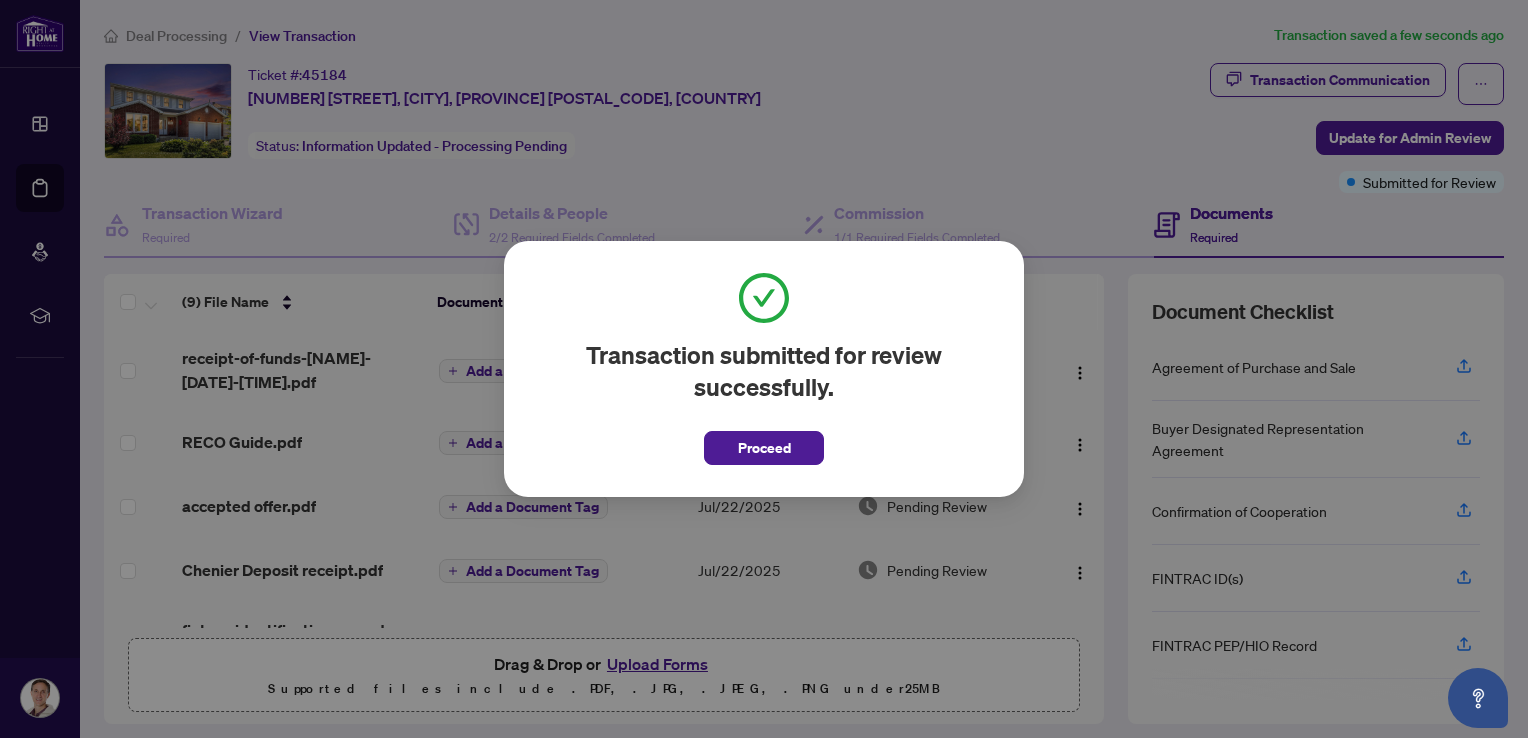 click on "Proceed" at bounding box center [764, 448] 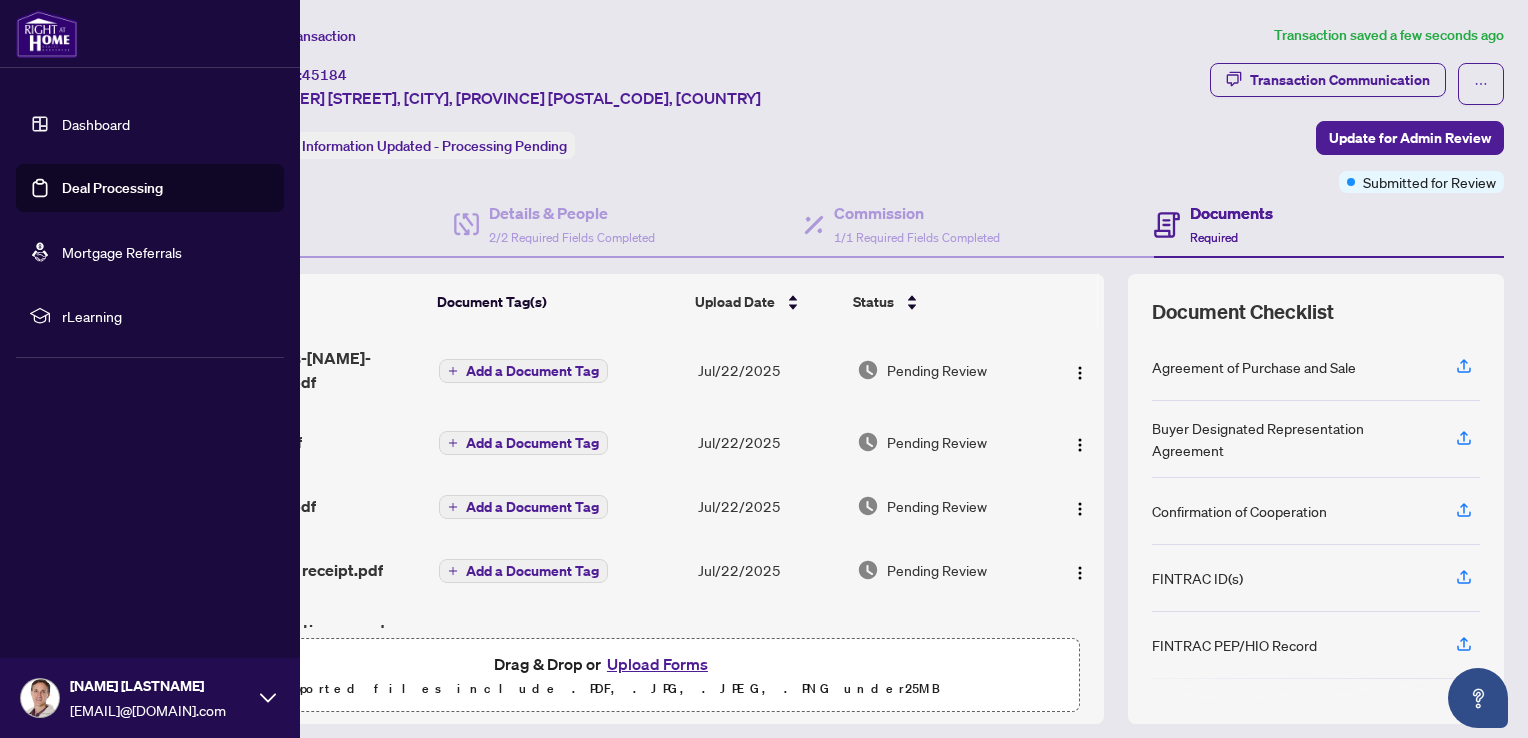 click on "Dashboard" at bounding box center [96, 124] 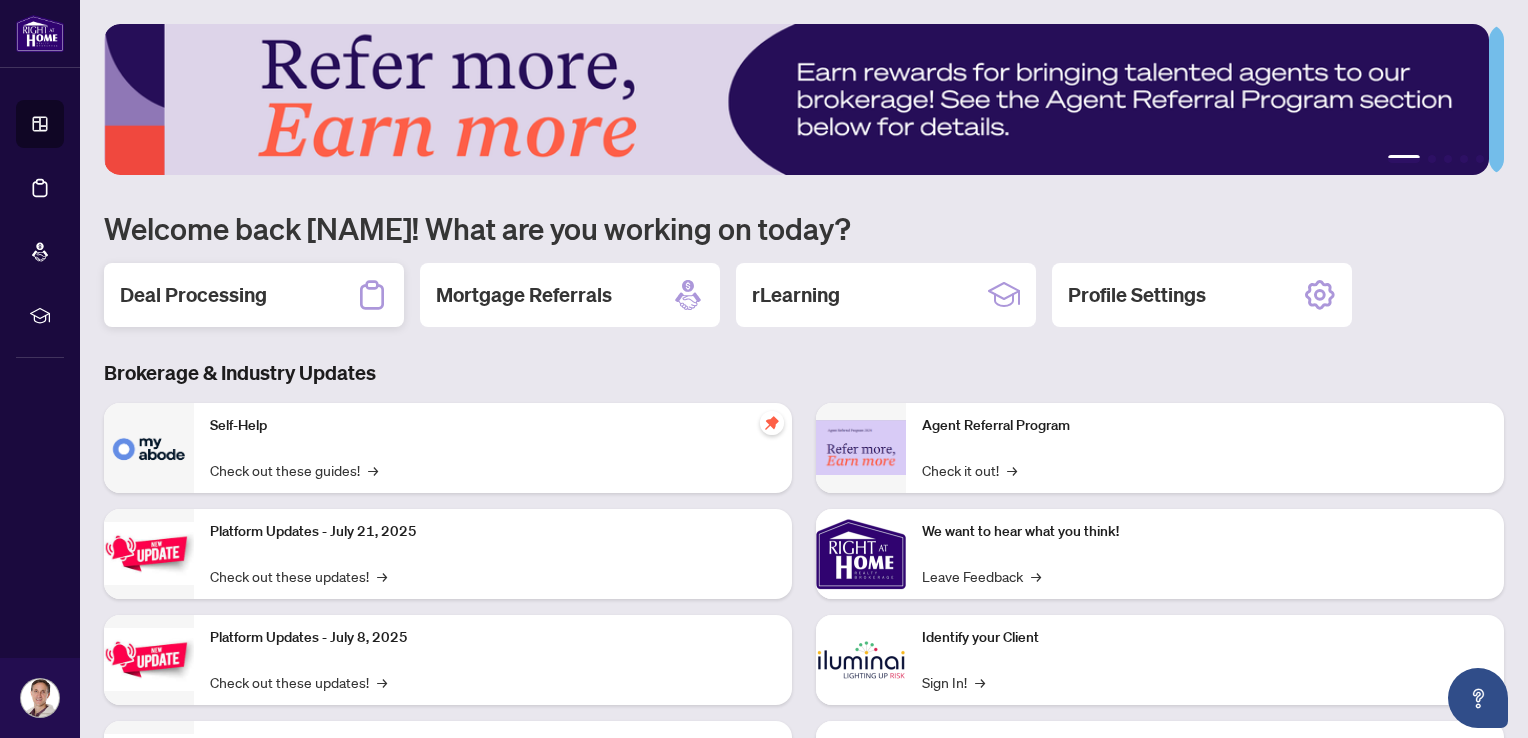 click on "Deal Processing" at bounding box center (254, 295) 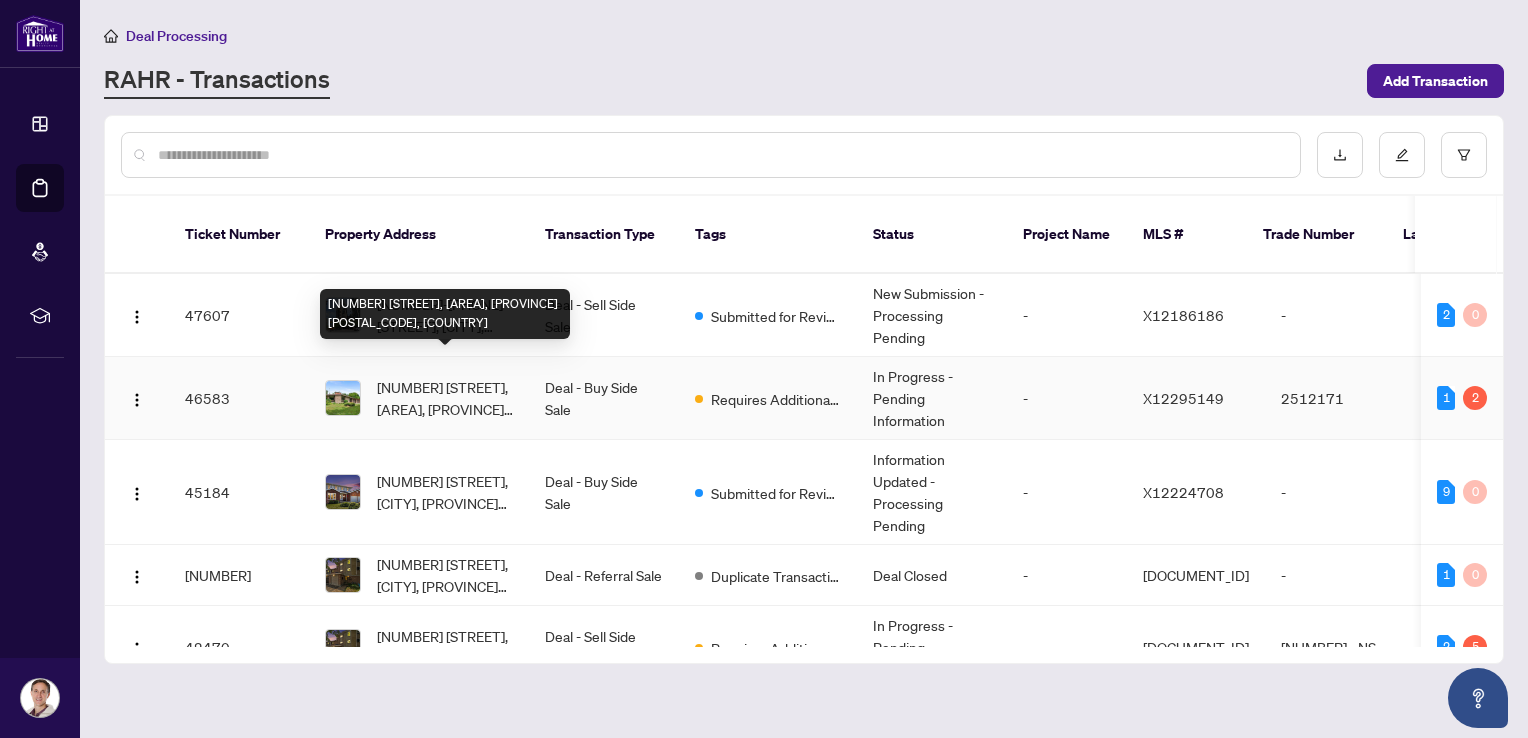 click on "[NUMBER] [STREET], [AREA], [PROVINCE] [POSTAL_CODE], [COUNTRY]" at bounding box center [445, 398] 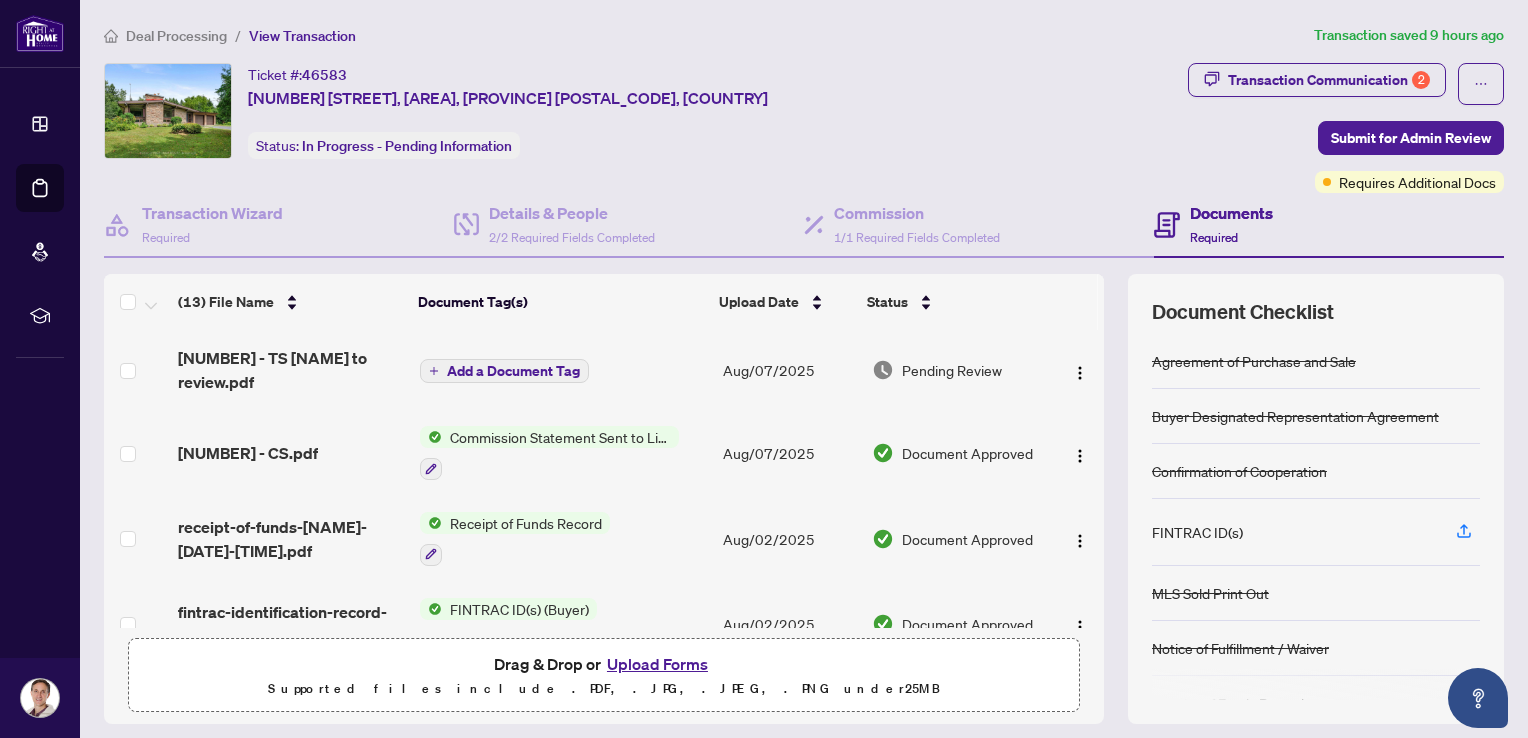 scroll, scrollTop: 157, scrollLeft: 0, axis: vertical 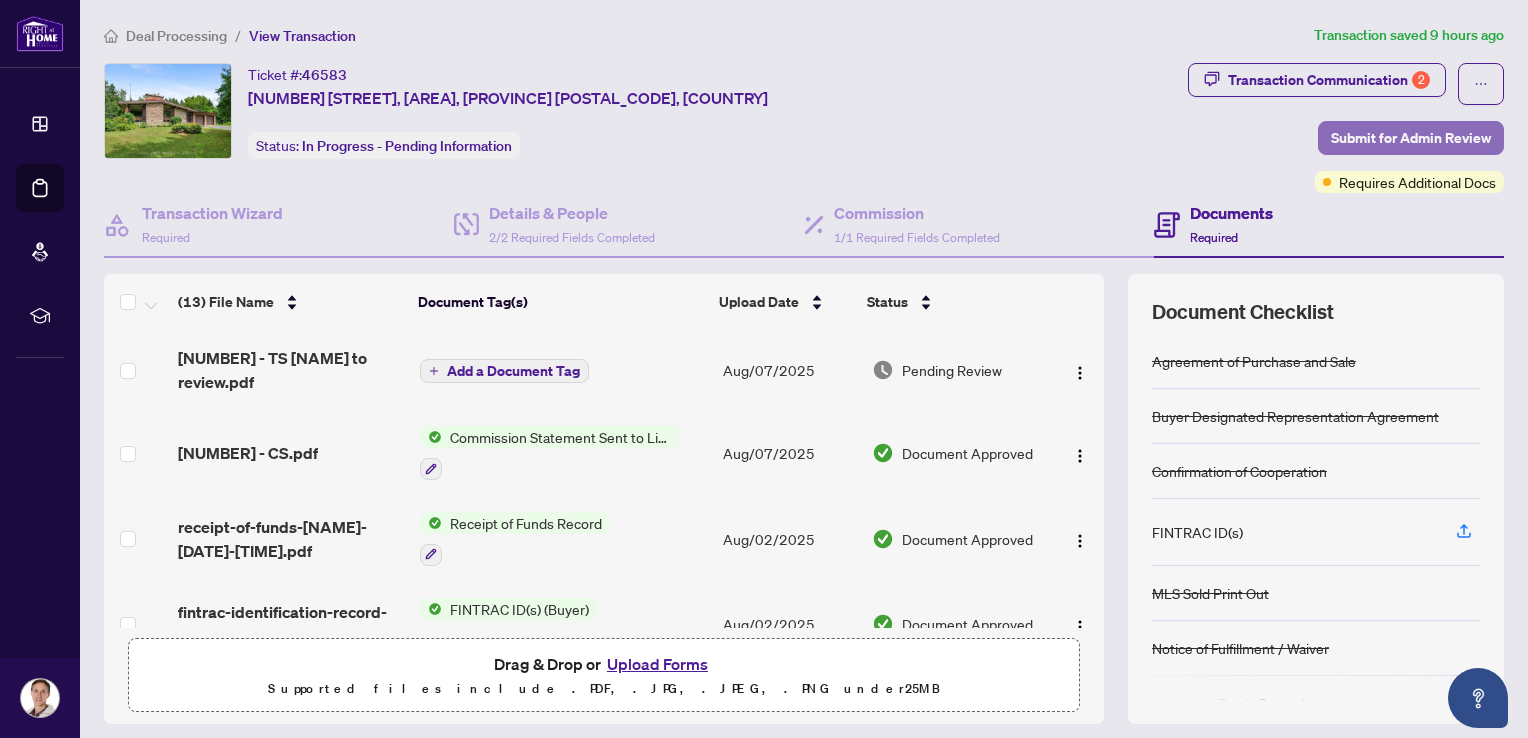 click on "Submit for Admin Review" at bounding box center [1411, 138] 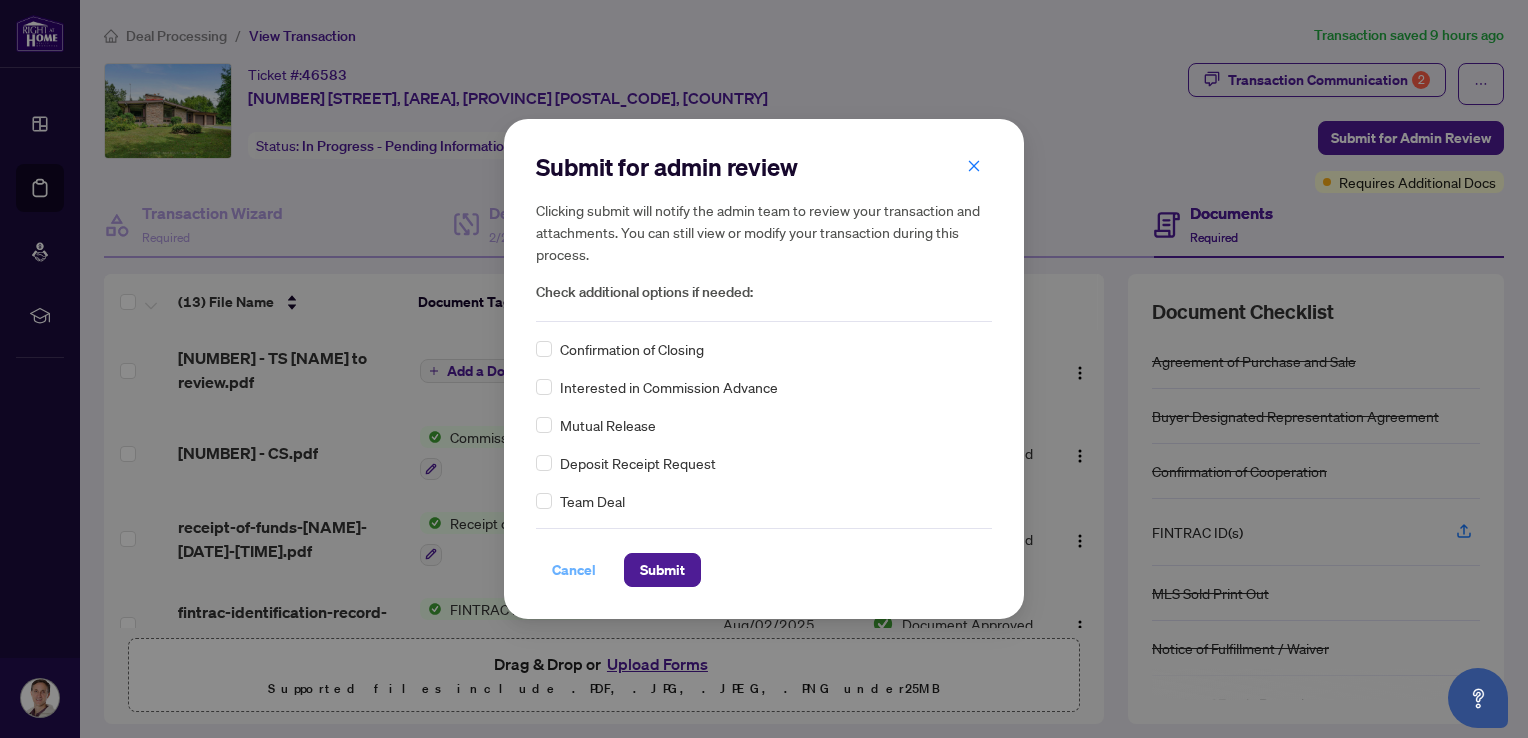 click on "Cancel" at bounding box center (574, 570) 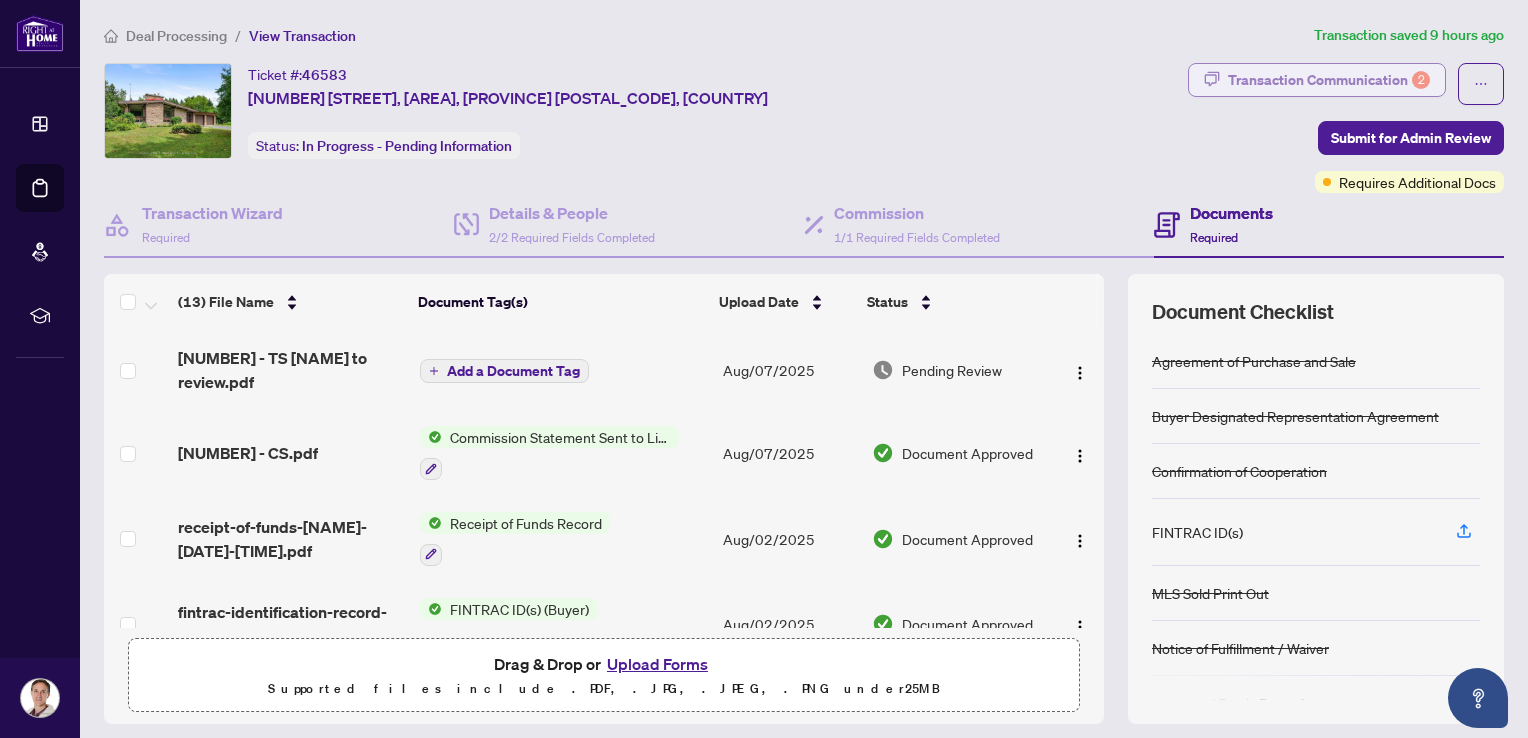 click on "Transaction Communication 2" at bounding box center [1329, 80] 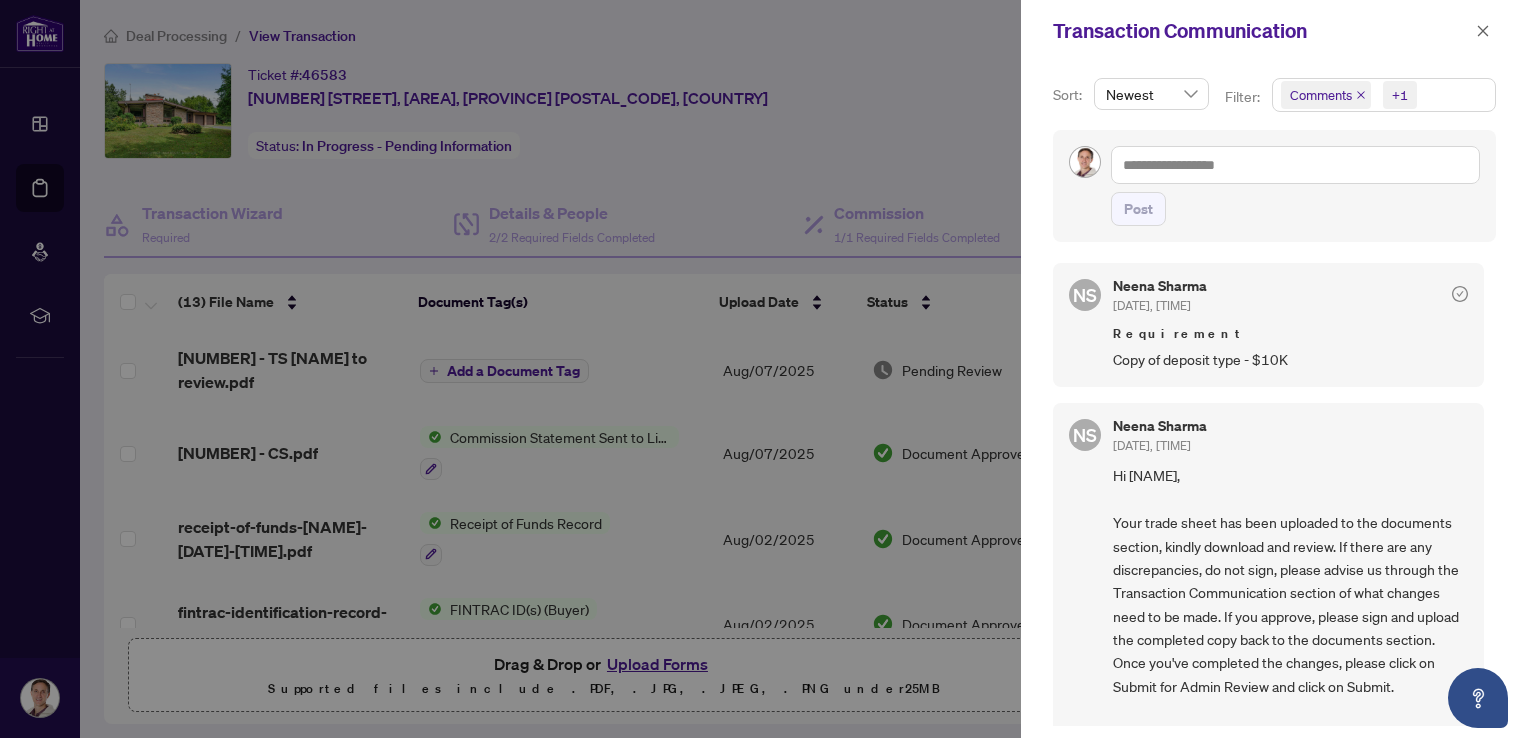 scroll, scrollTop: 0, scrollLeft: 0, axis: both 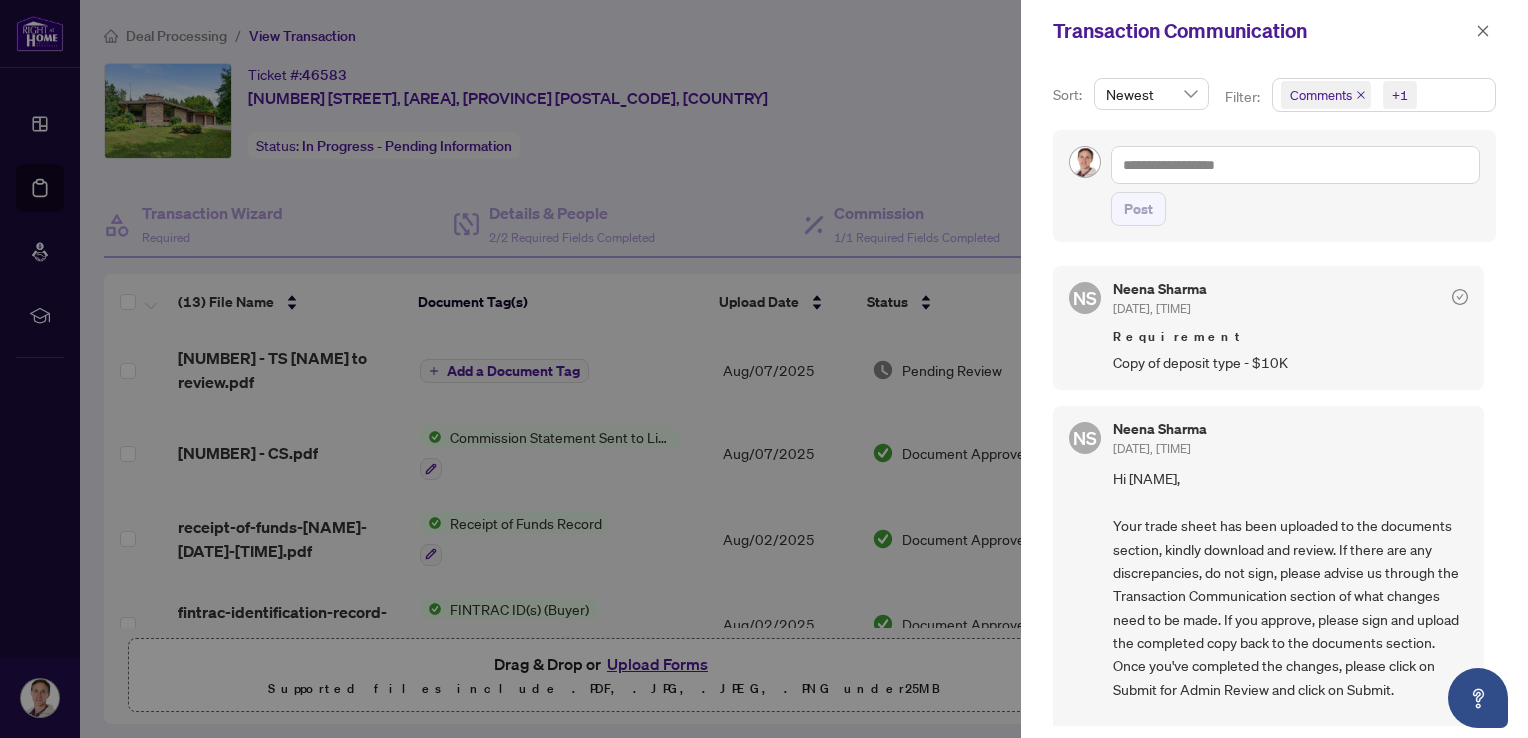 click at bounding box center [764, 369] 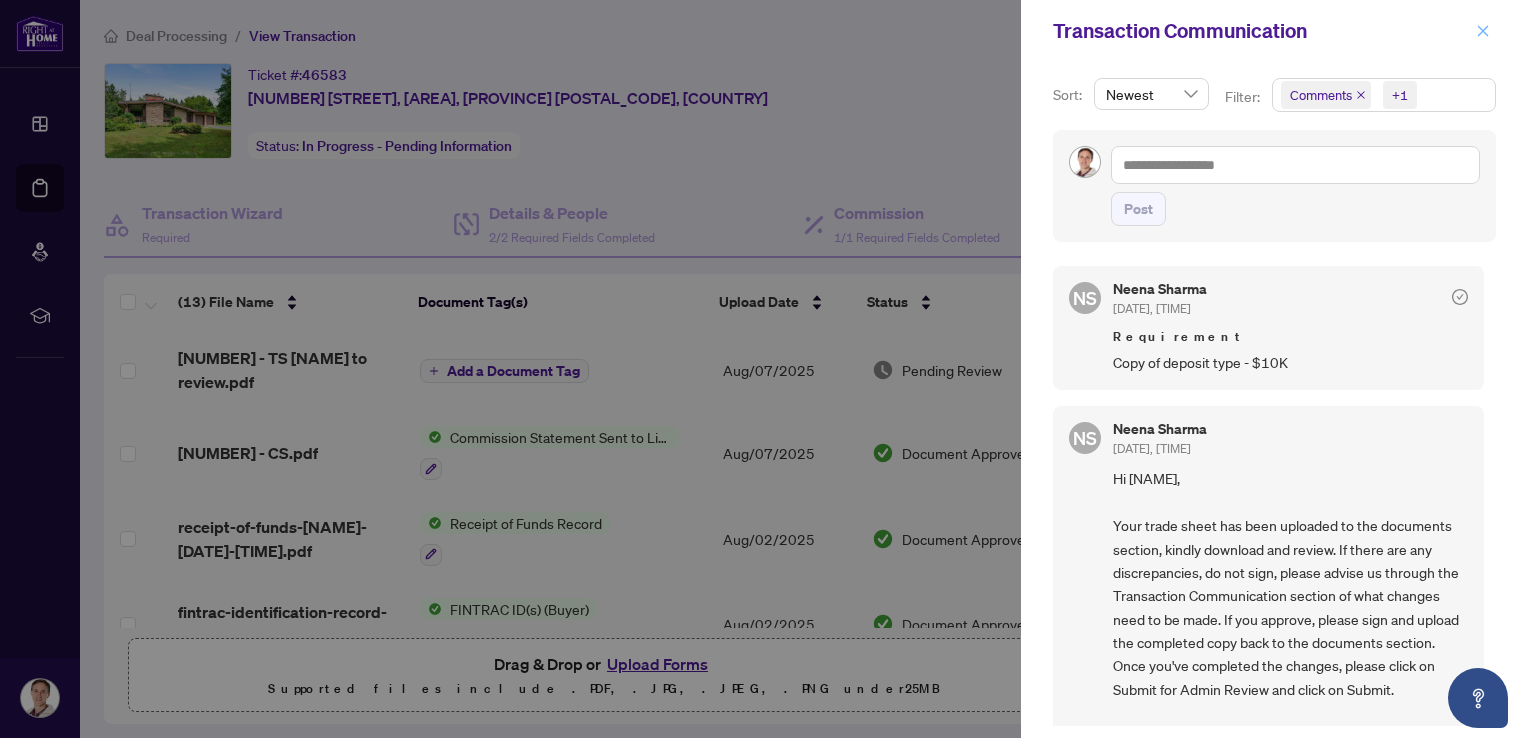 click 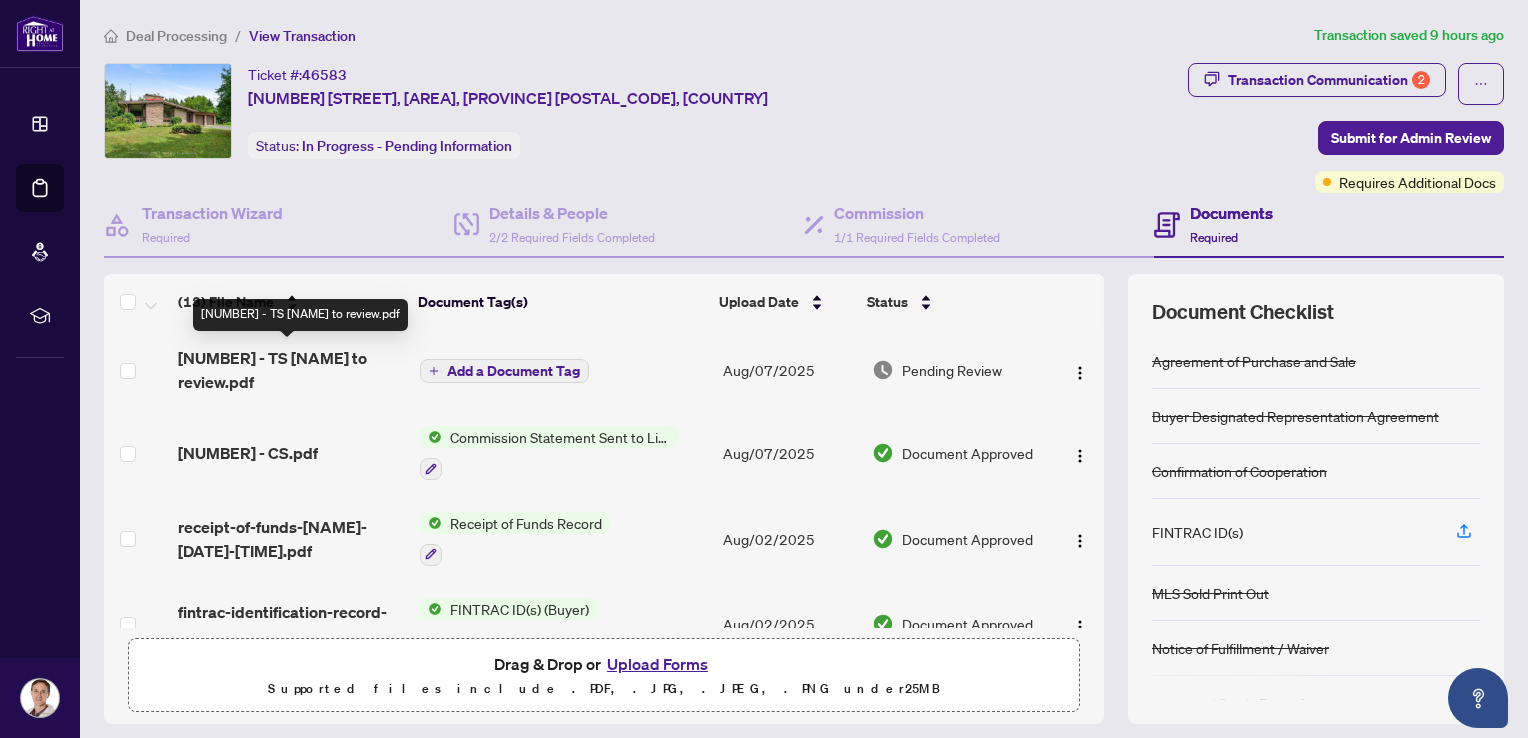 click on "[NUMBER] - TS [NAME] to review.pdf" at bounding box center [291, 370] 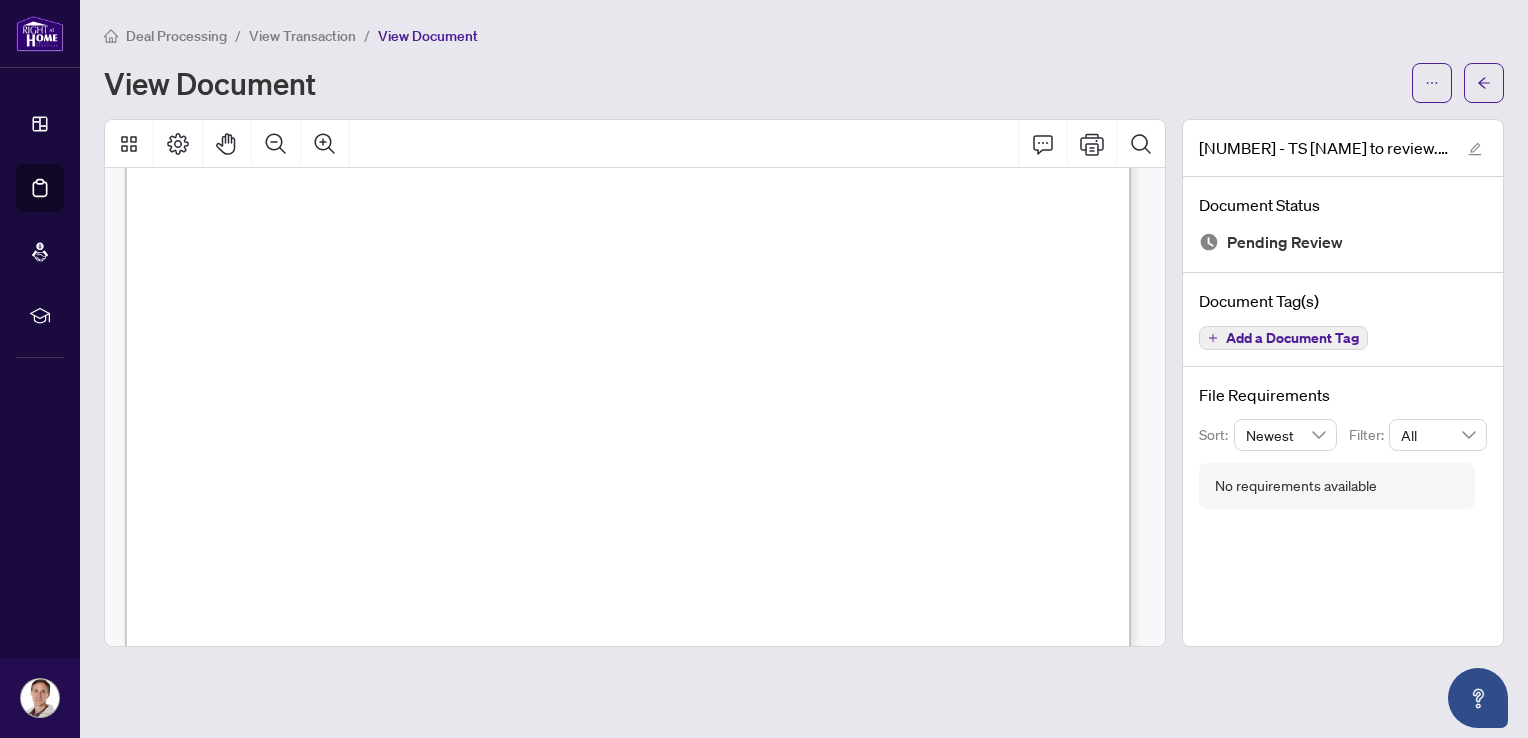 scroll, scrollTop: 0, scrollLeft: 0, axis: both 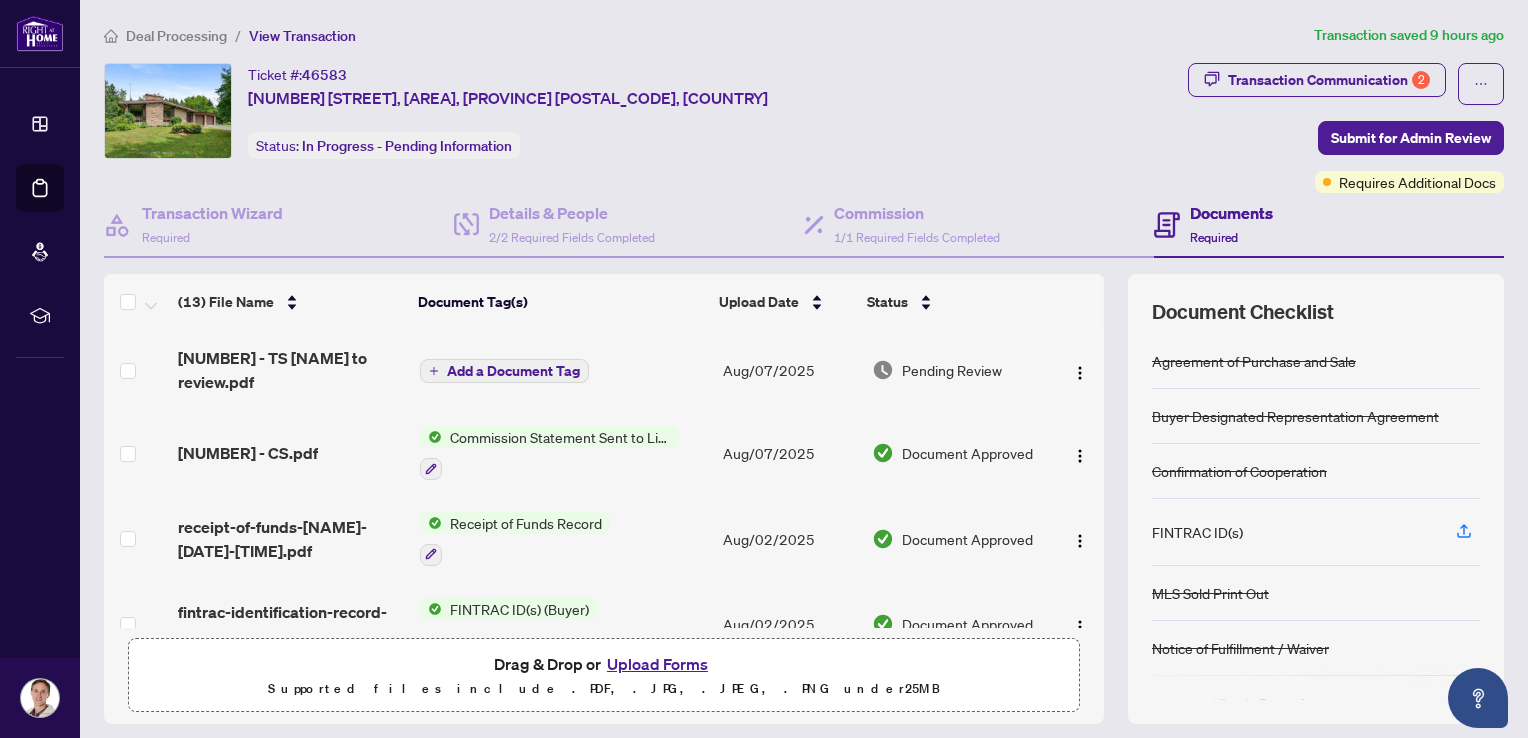 click on "Upload Forms" at bounding box center (657, 664) 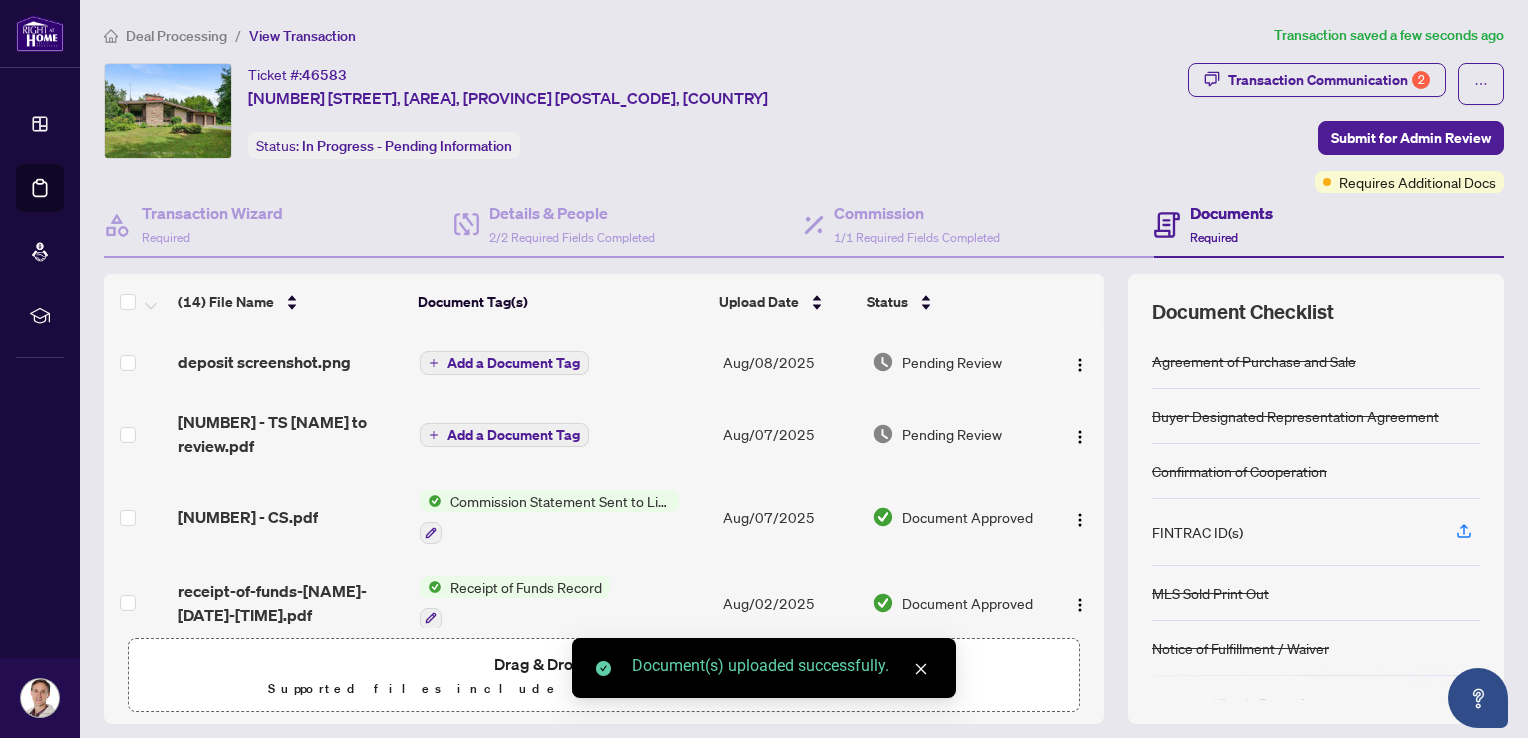 click on "Add a Document Tag" at bounding box center (504, 363) 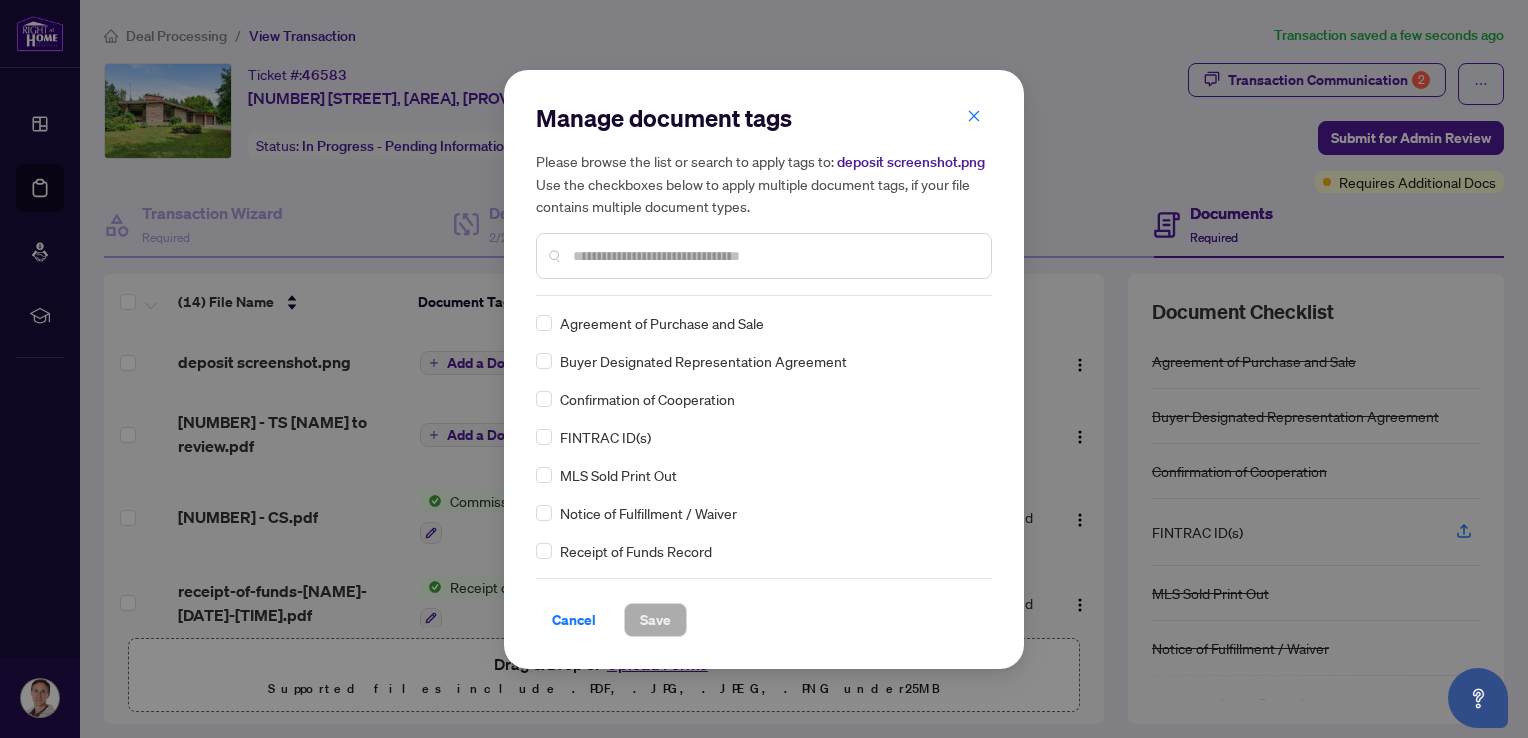 click at bounding box center [774, 256] 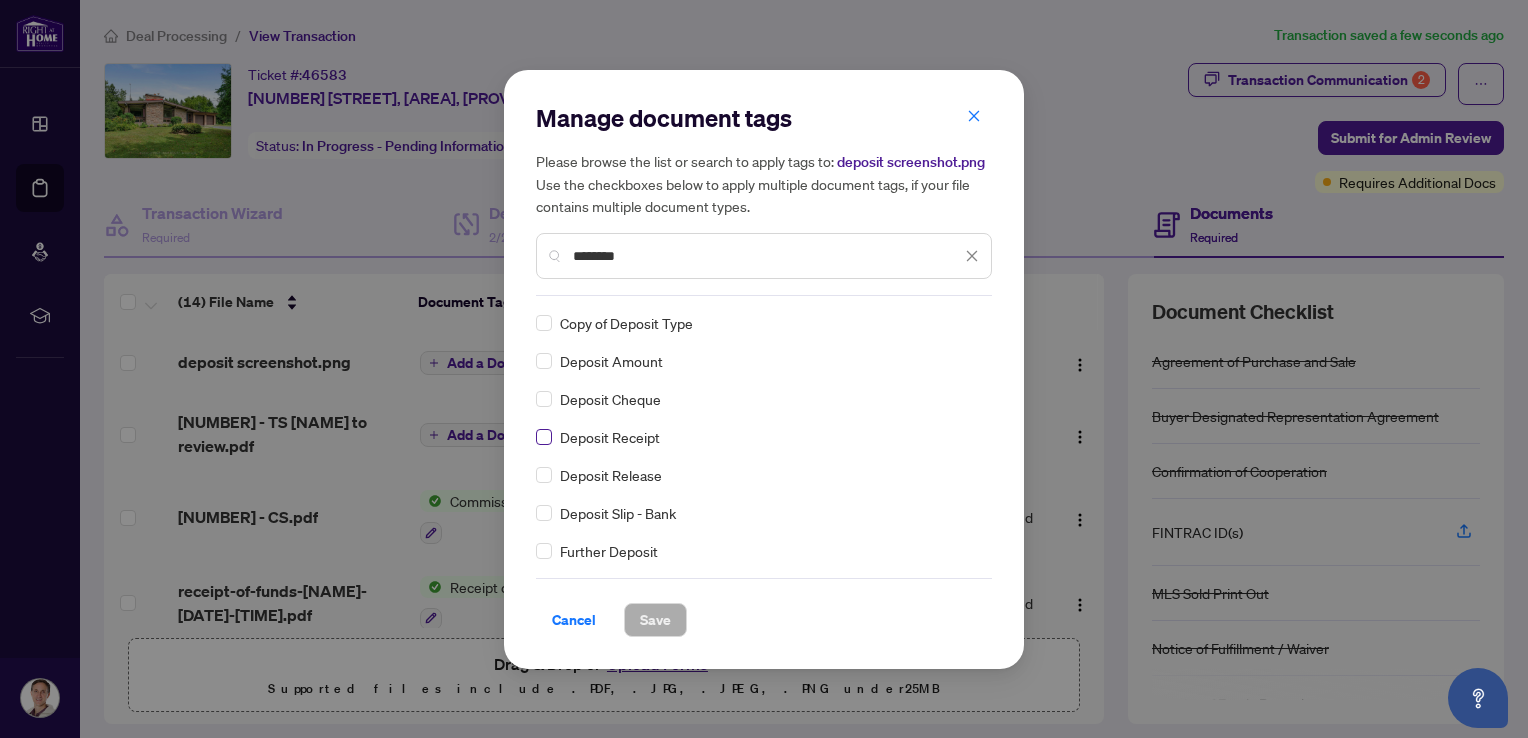 type on "*******" 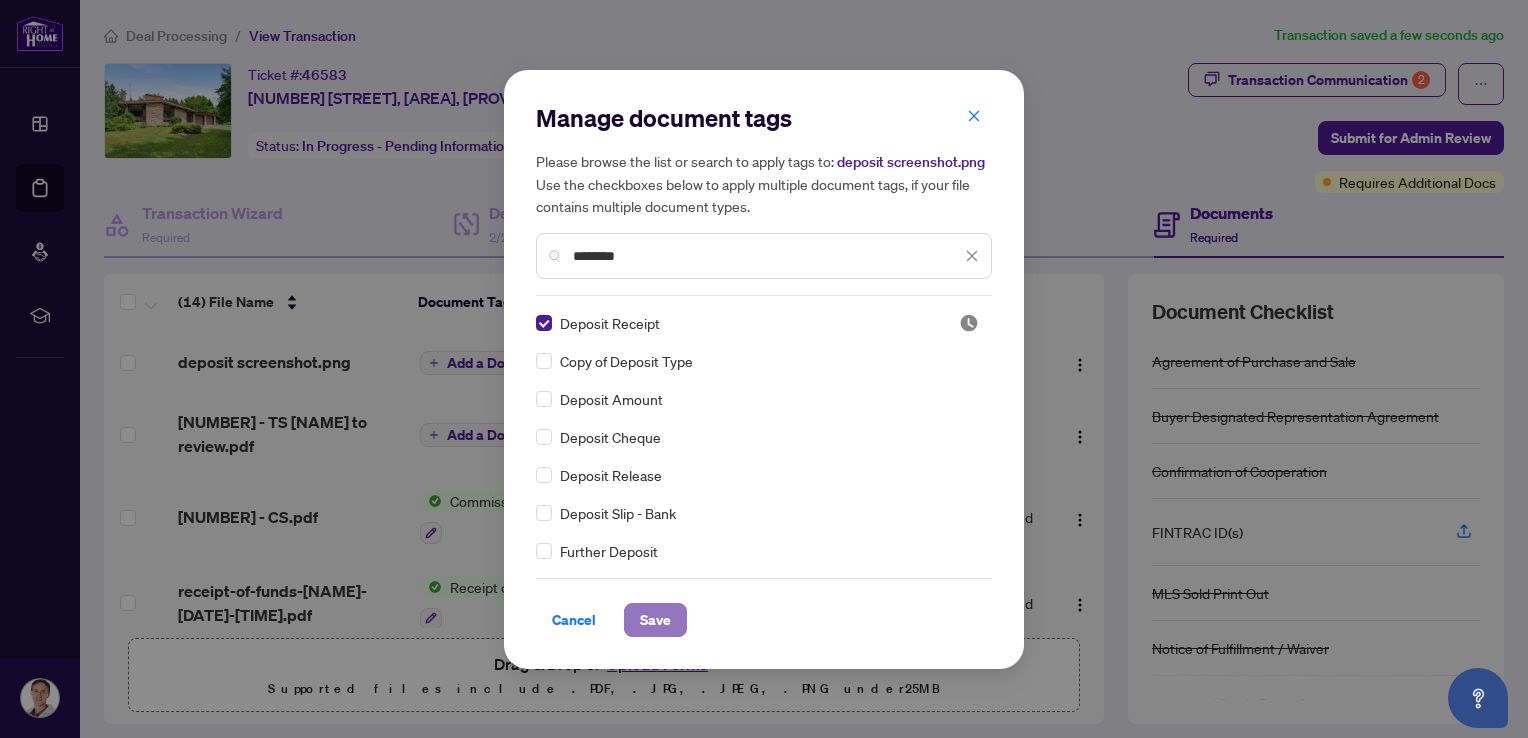 click on "Save" at bounding box center (655, 620) 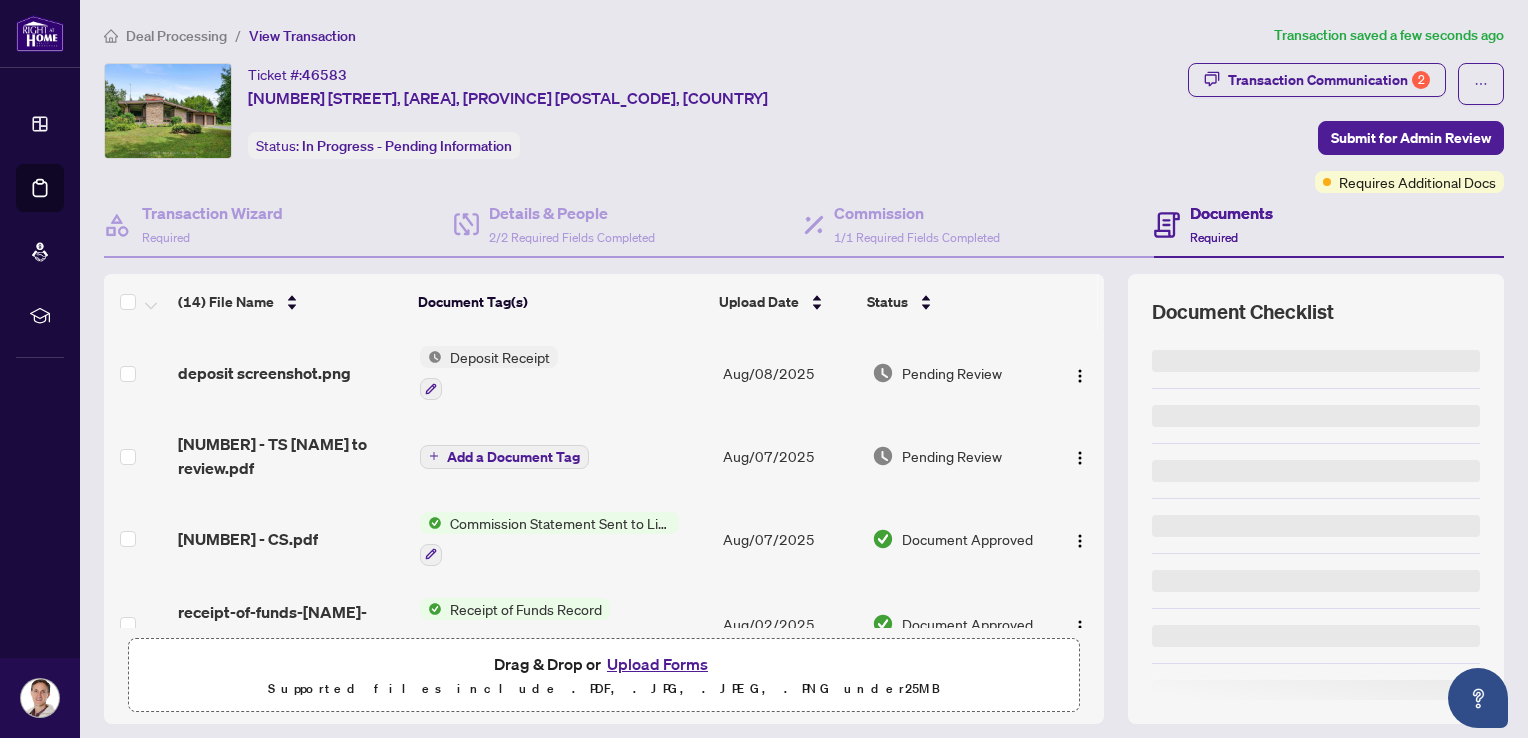 click on "[NUMBER] - TS [NAME] to review.pdf" at bounding box center [291, 456] 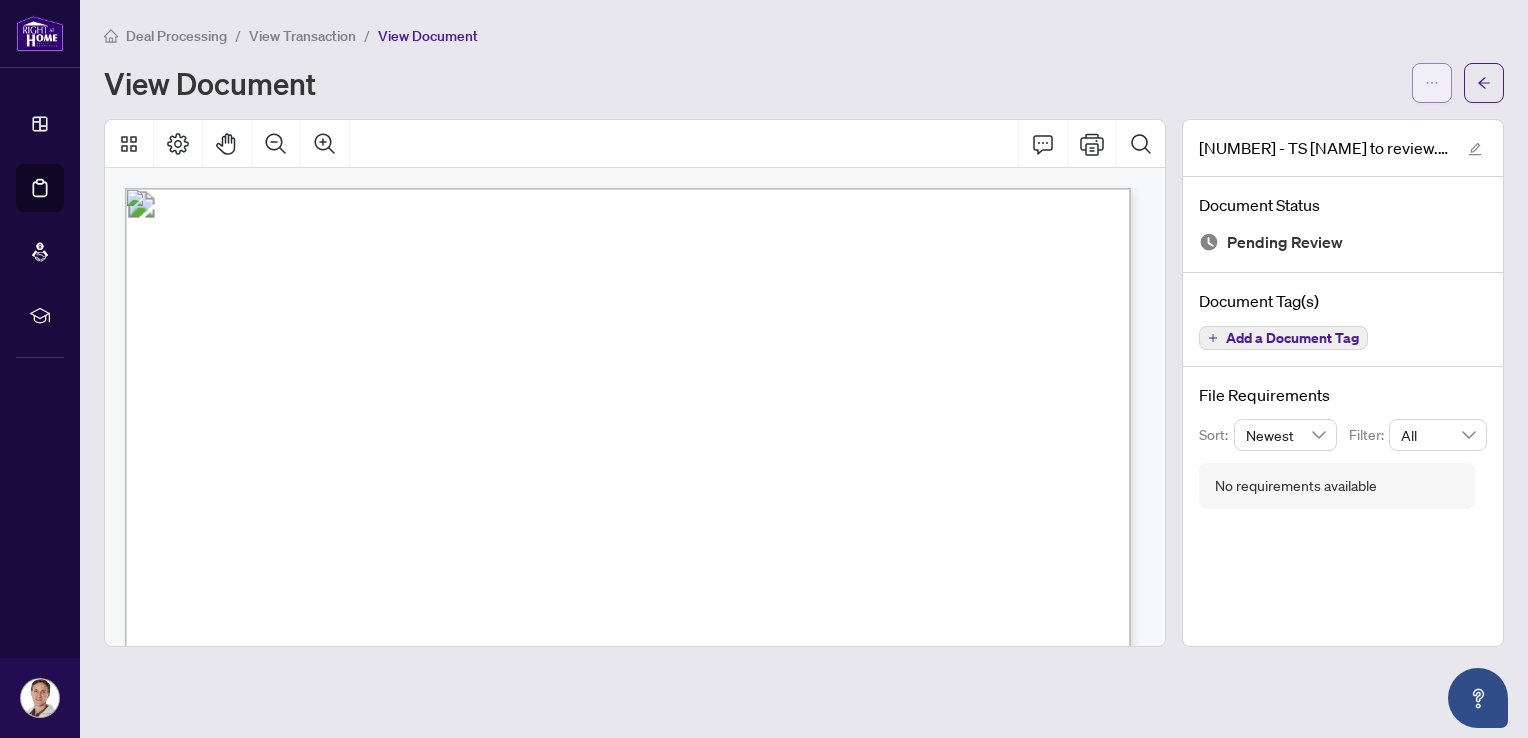 click 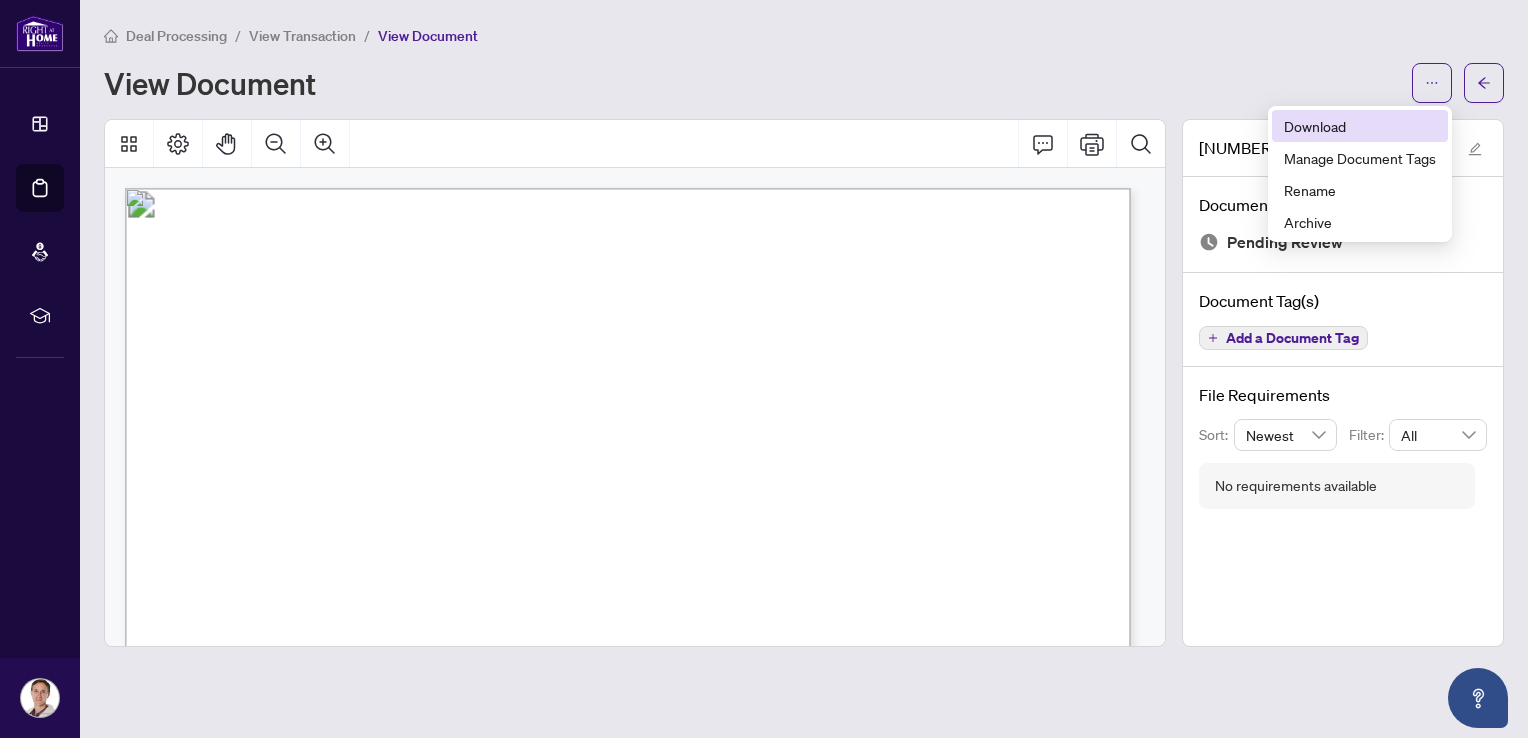 click on "Download" at bounding box center (1360, 126) 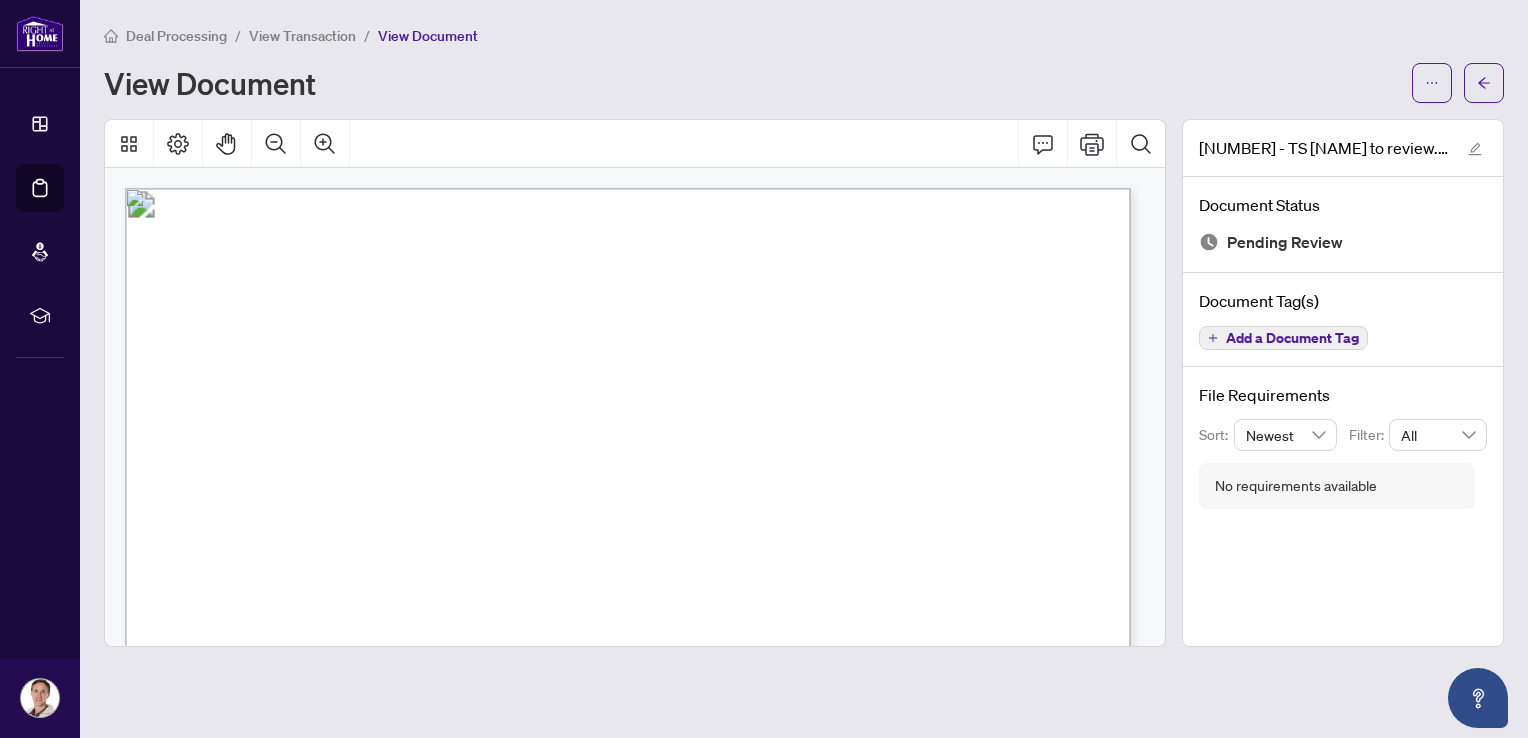 click on "View Transaction" at bounding box center (302, 36) 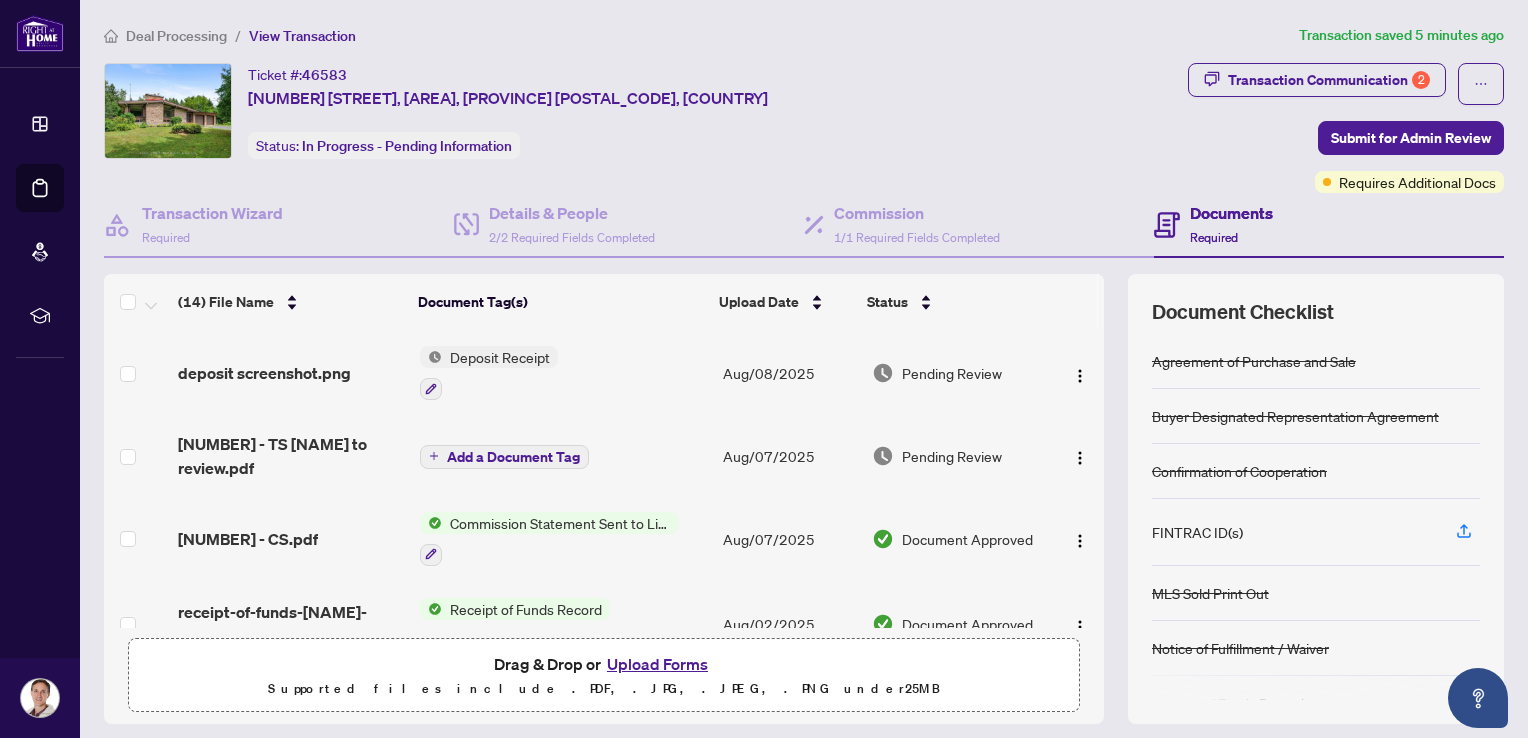 click on "Upload Forms" at bounding box center (657, 664) 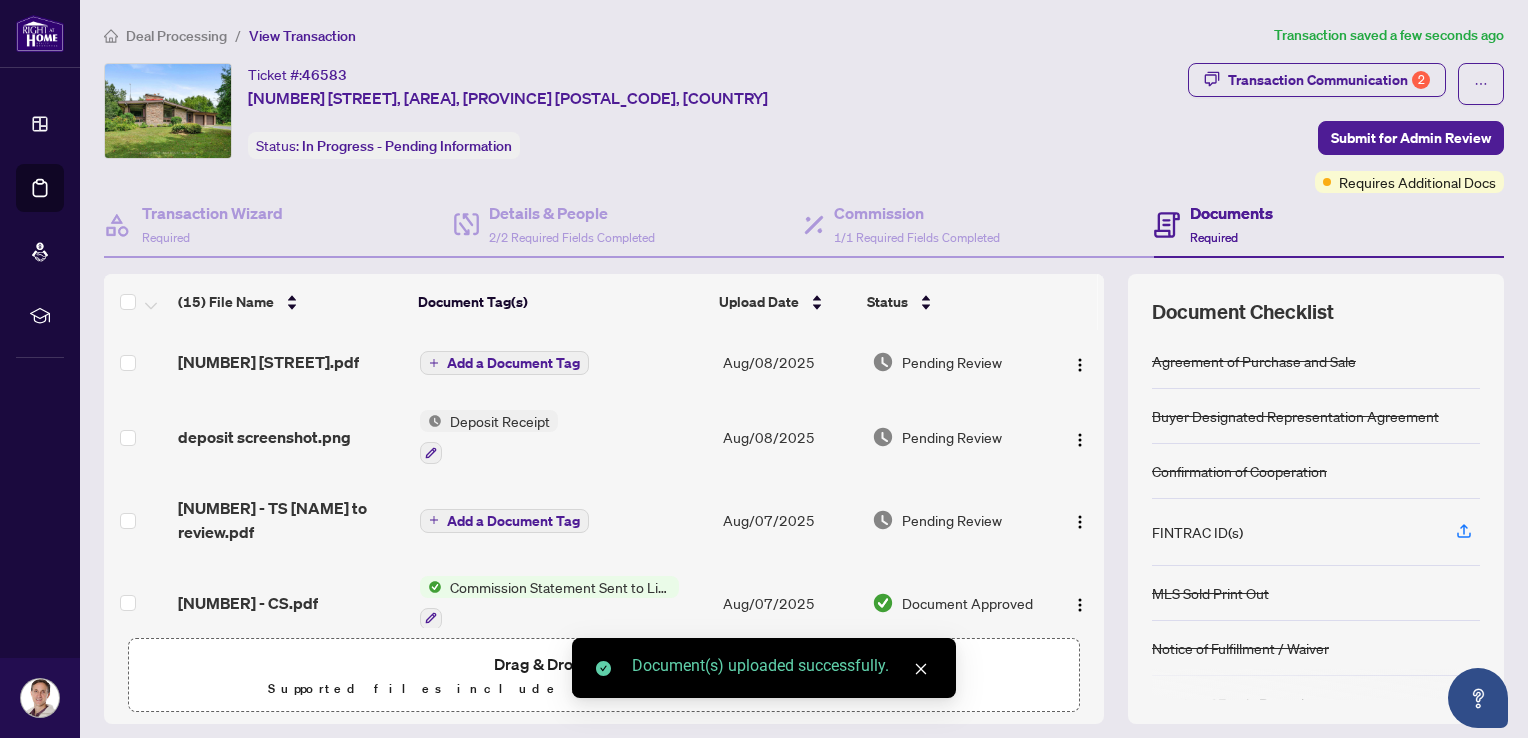 click 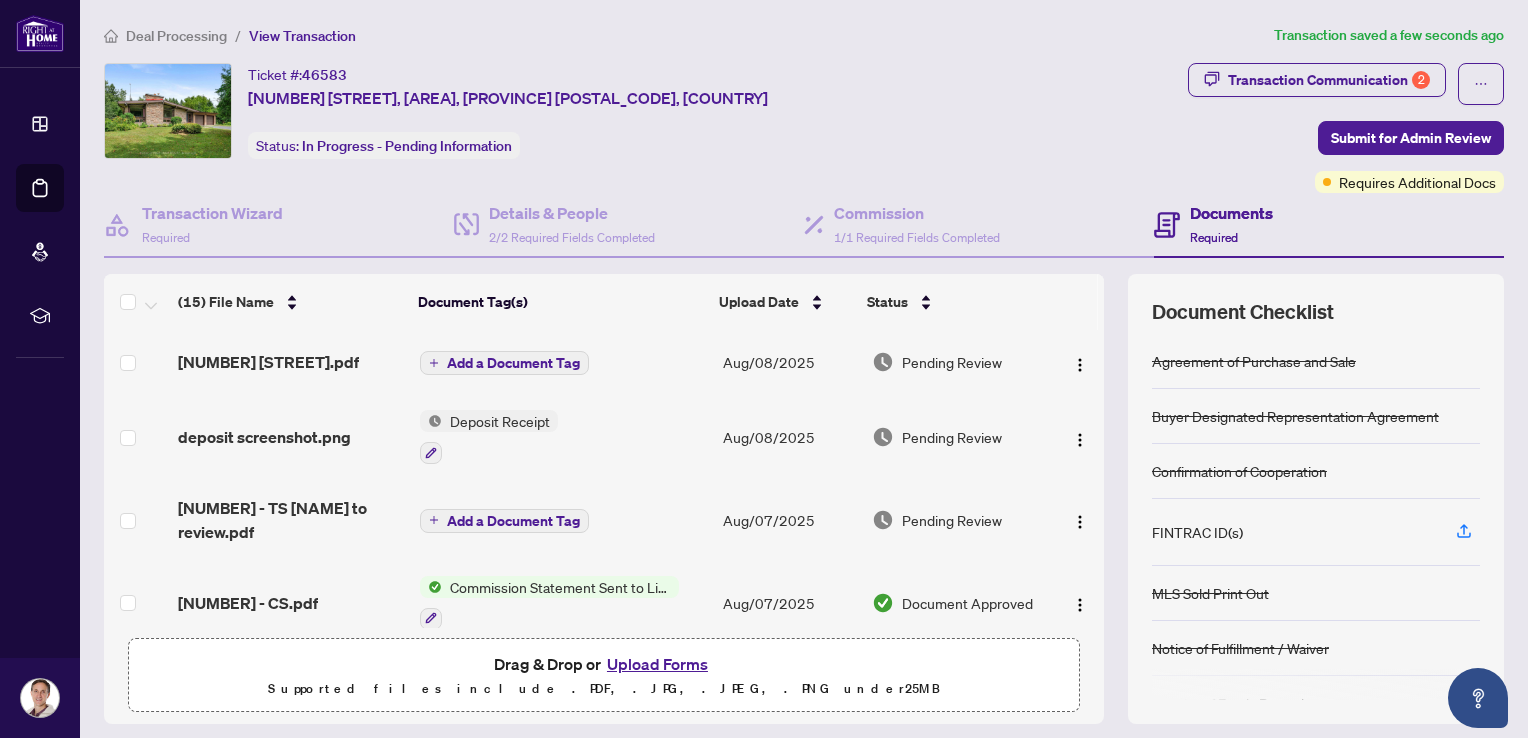 click on "Add a Document Tag" at bounding box center (563, 362) 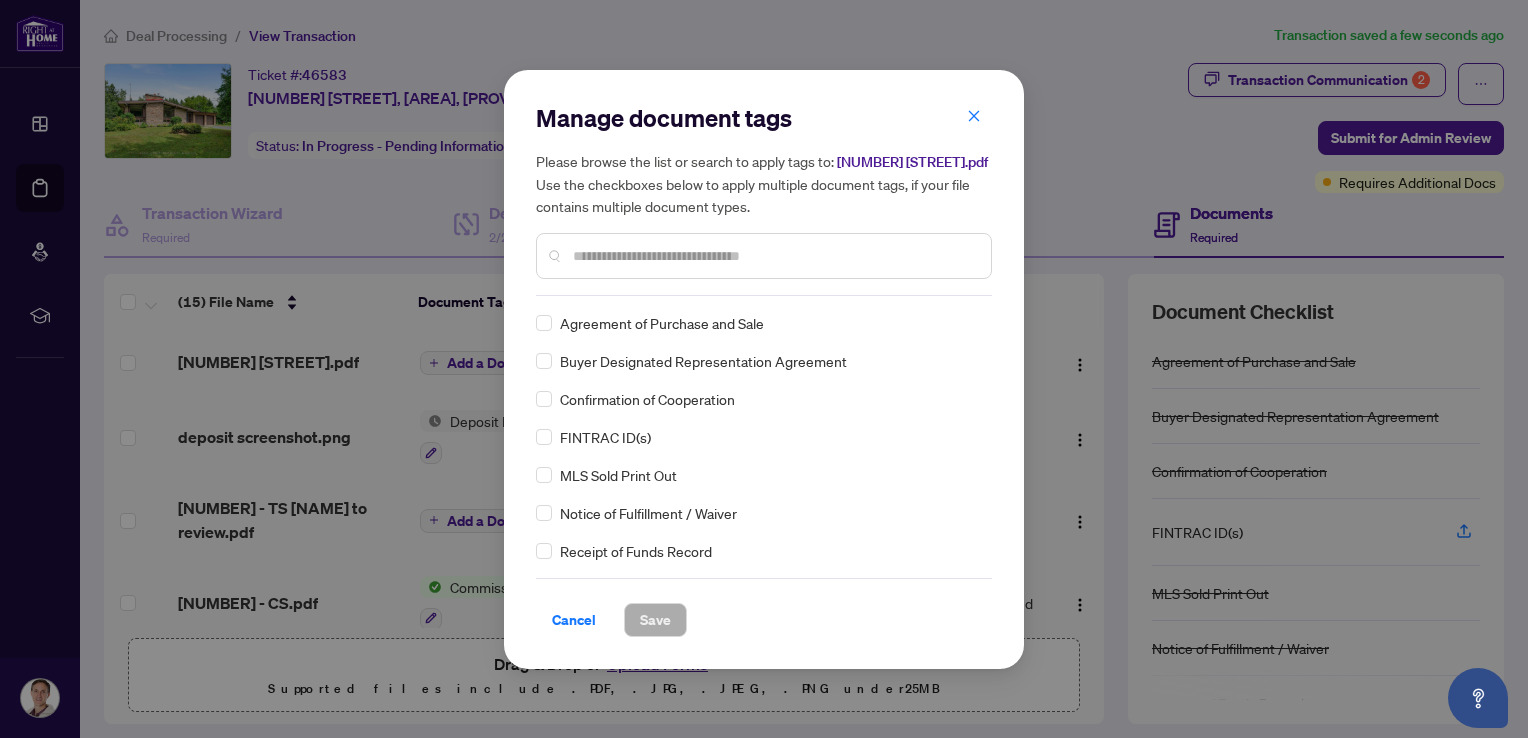 click at bounding box center (774, 256) 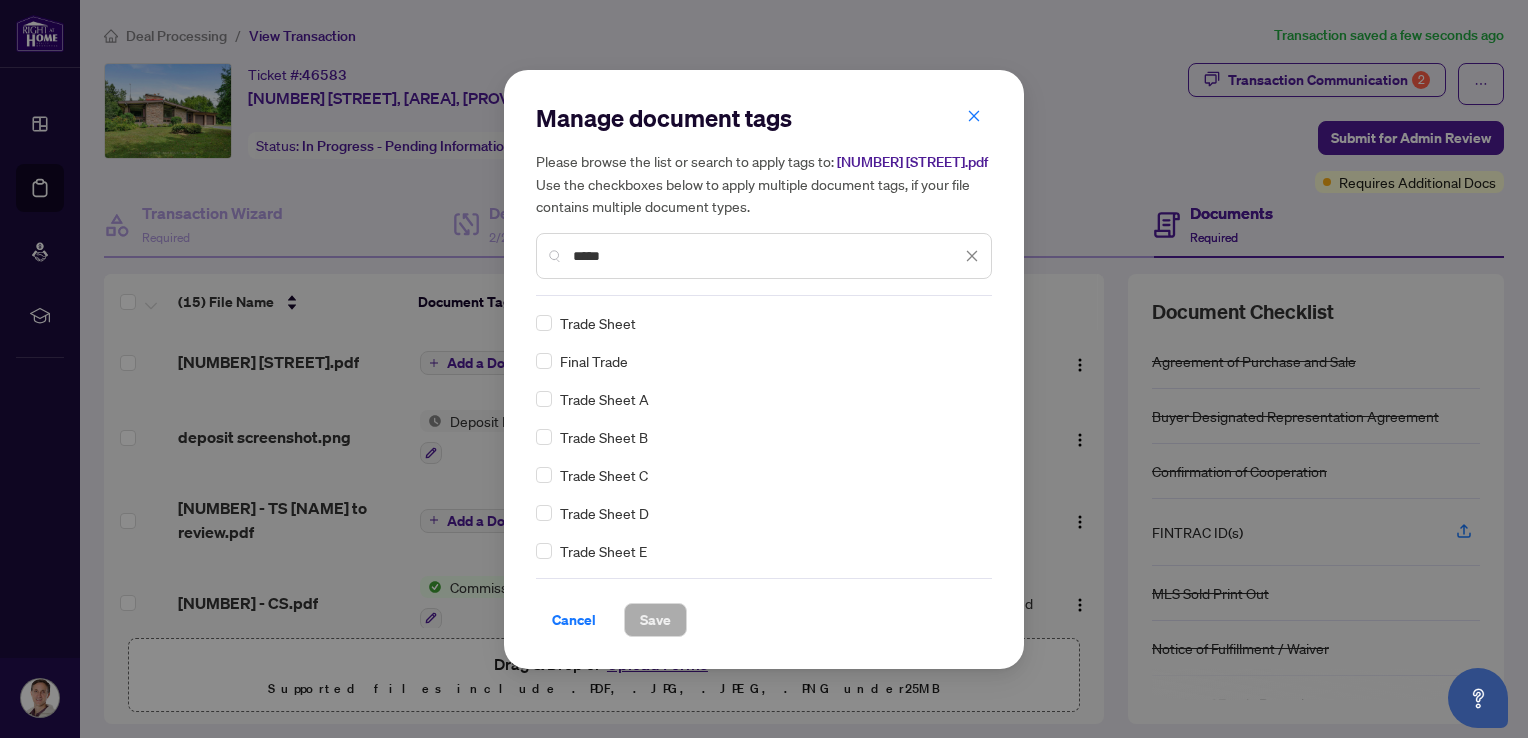 type on "*****" 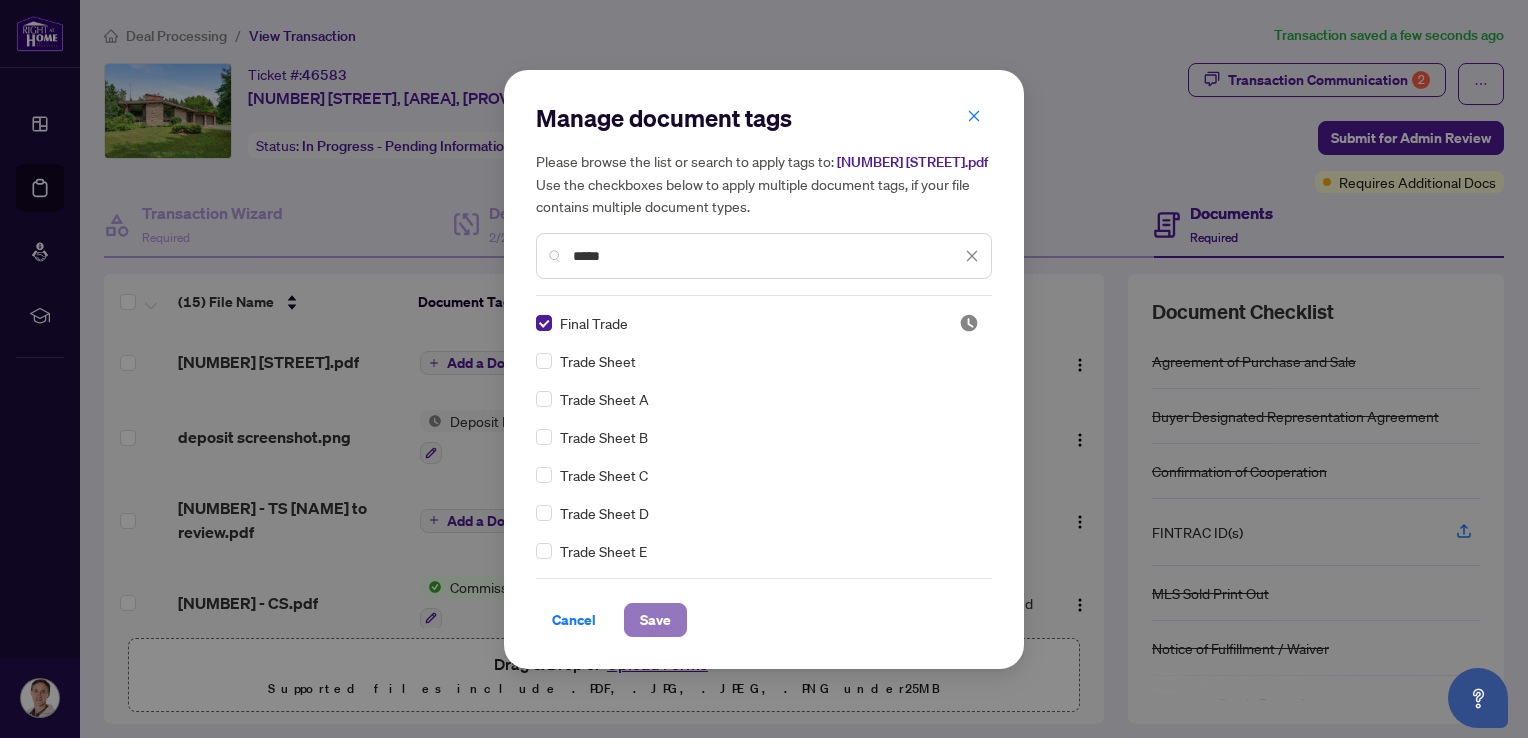 click on "Save" at bounding box center (655, 620) 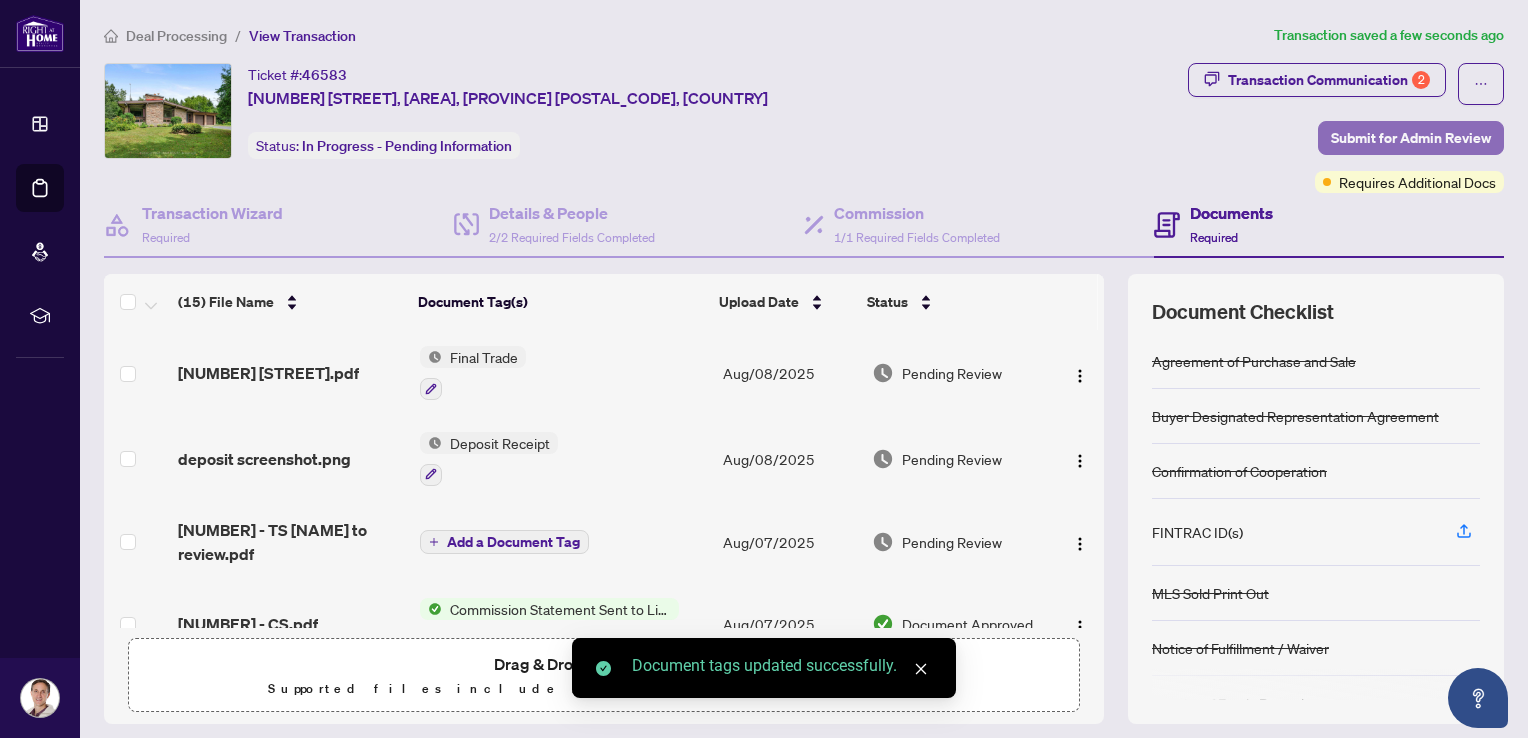 click on "Submit for Admin Review" at bounding box center (1411, 138) 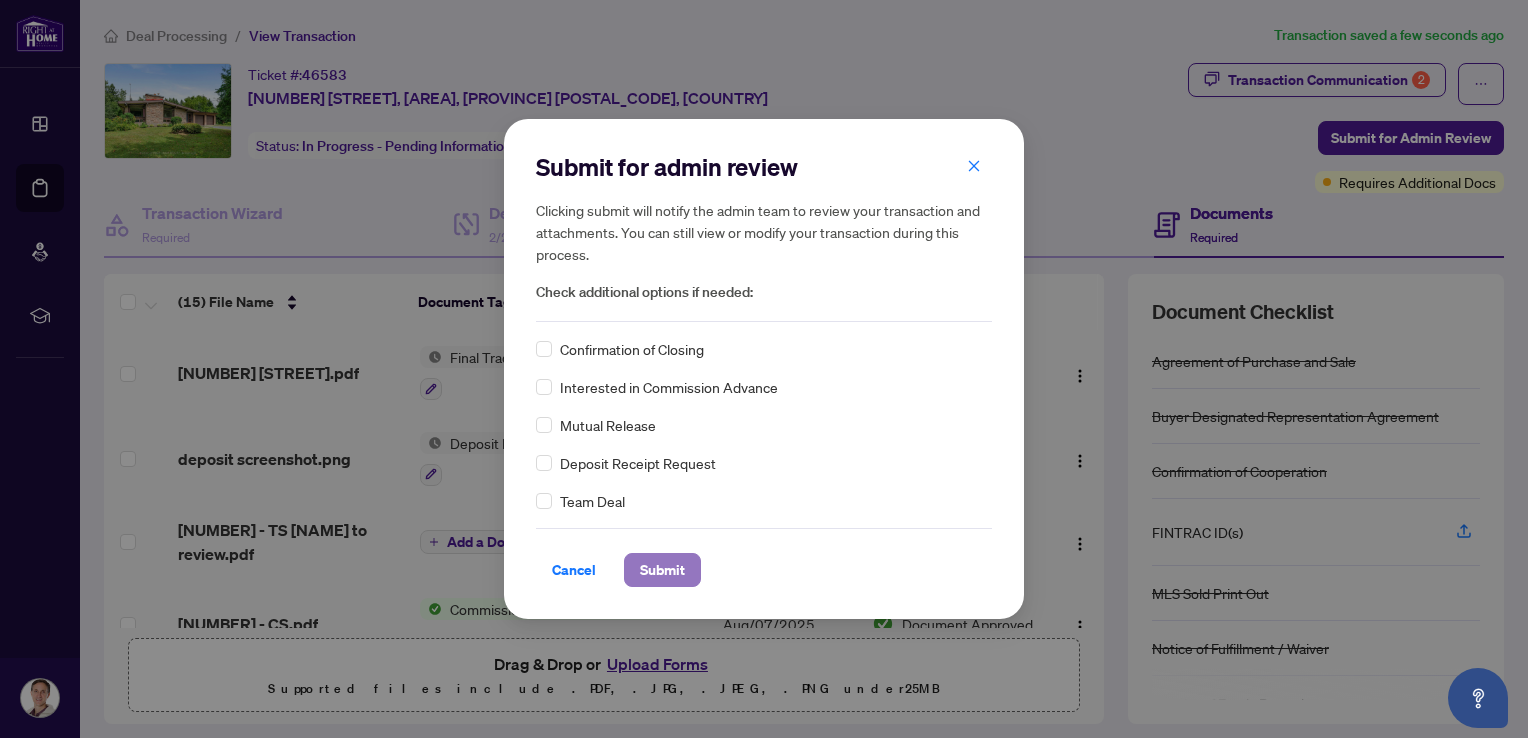 click on "Submit" at bounding box center (662, 570) 